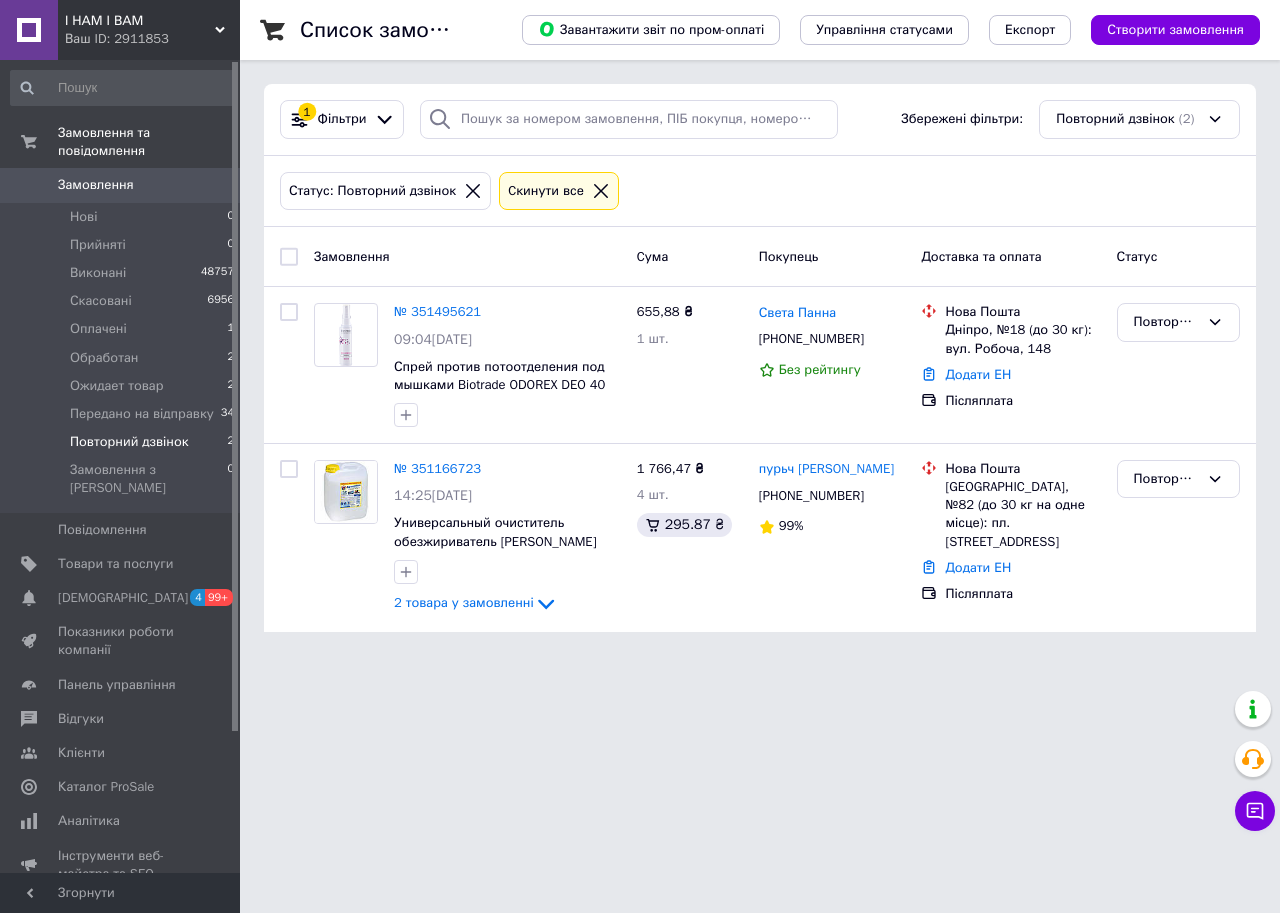 scroll, scrollTop: 0, scrollLeft: 0, axis: both 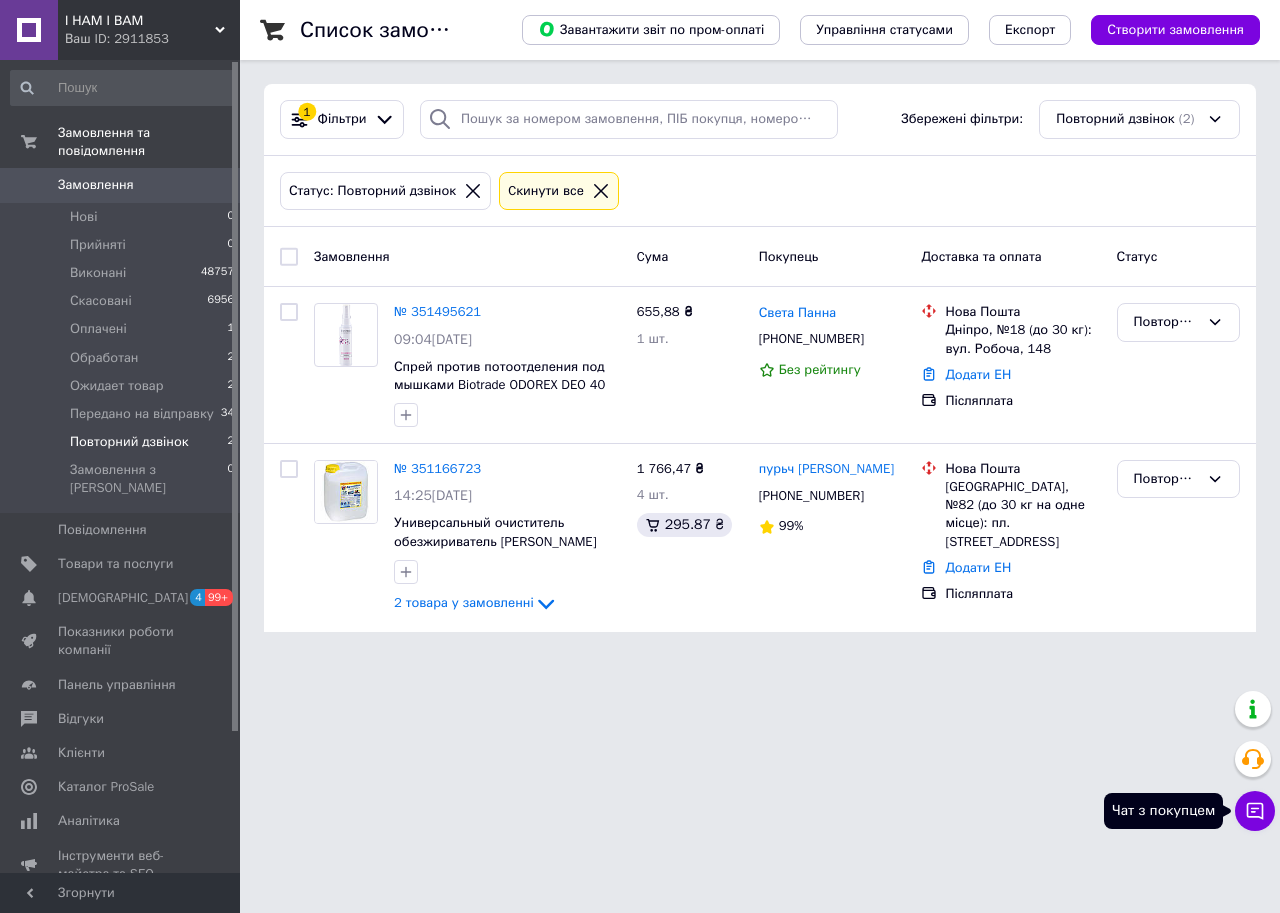 click 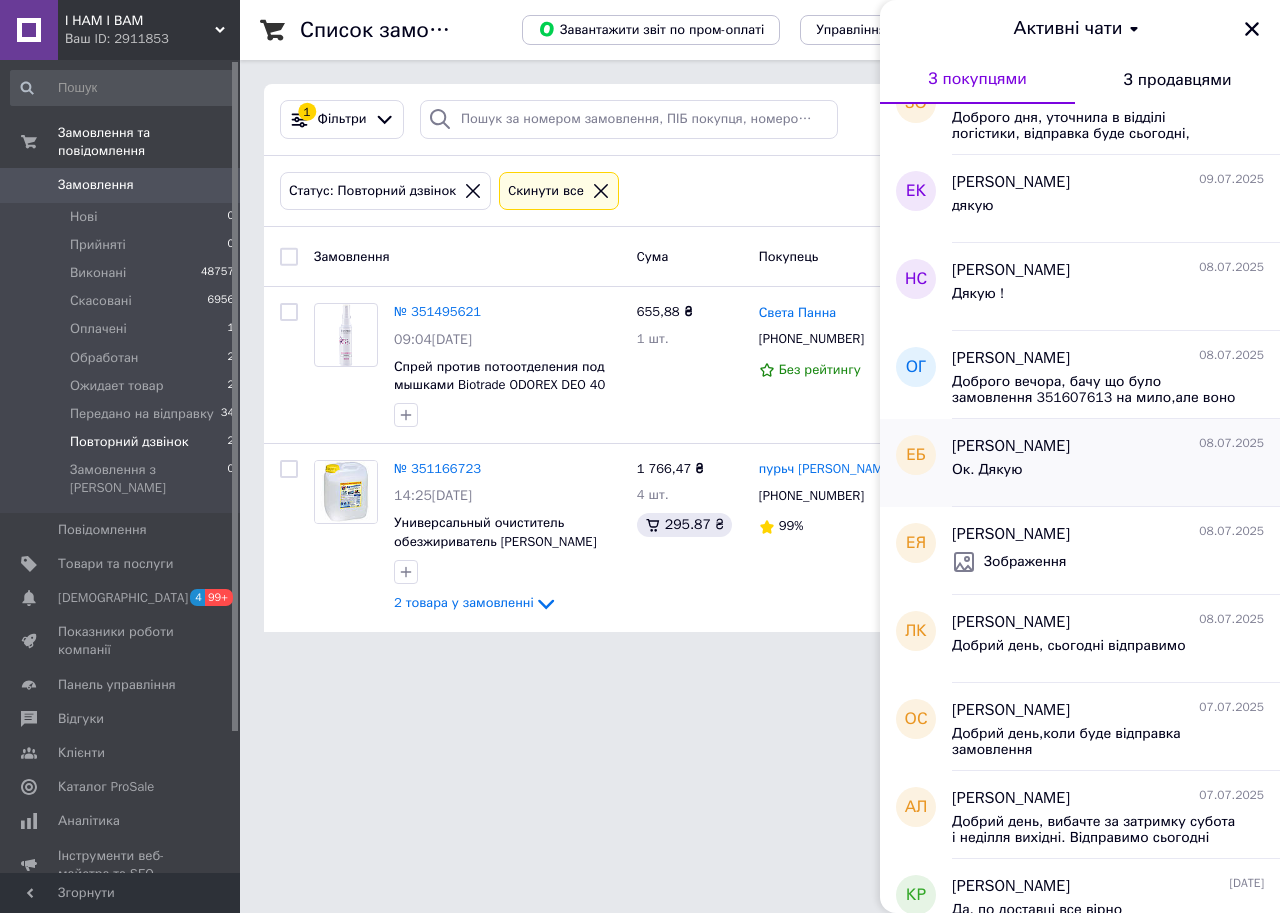 scroll, scrollTop: 0, scrollLeft: 0, axis: both 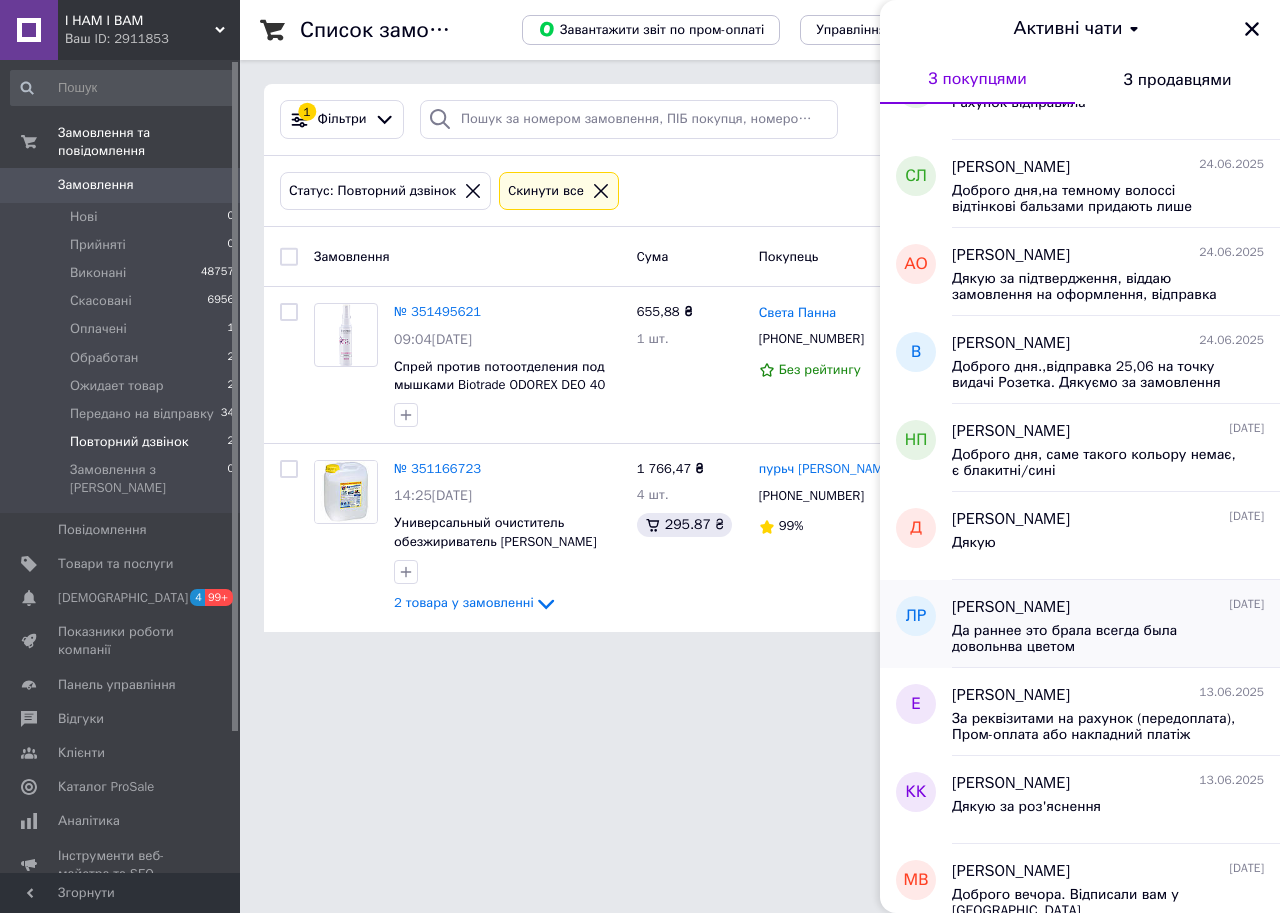 click on "[PERSON_NAME]" at bounding box center [1011, 607] 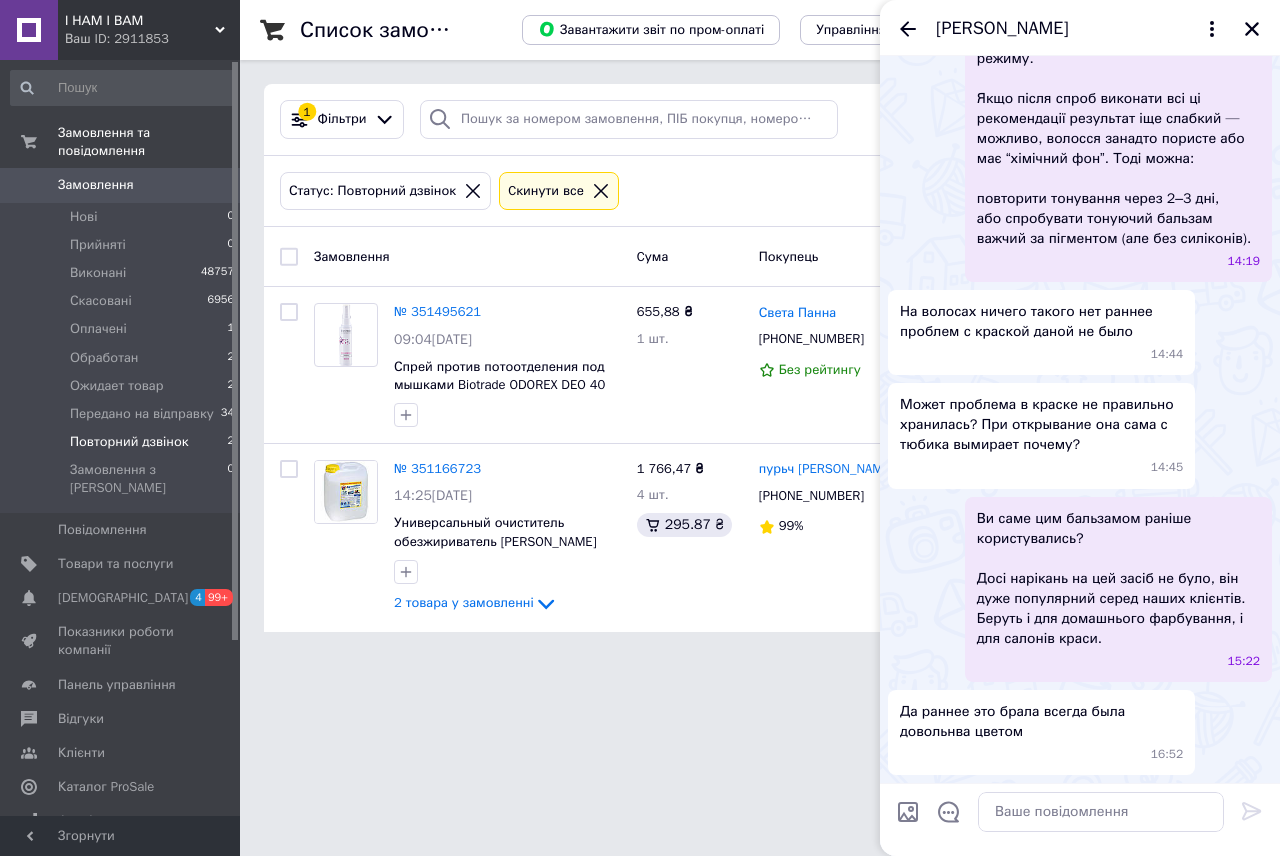 scroll, scrollTop: 2182, scrollLeft: 0, axis: vertical 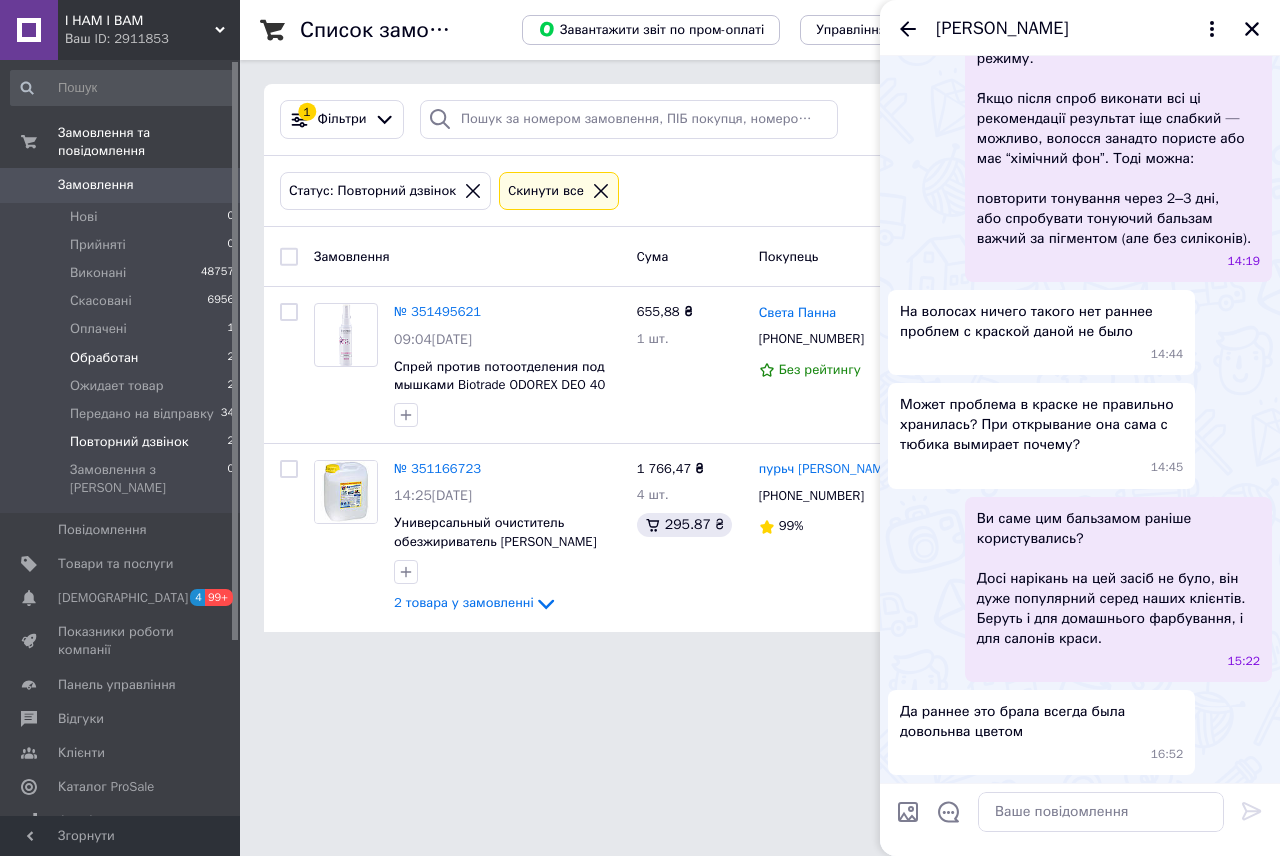 click on "Обработан" at bounding box center [104, 358] 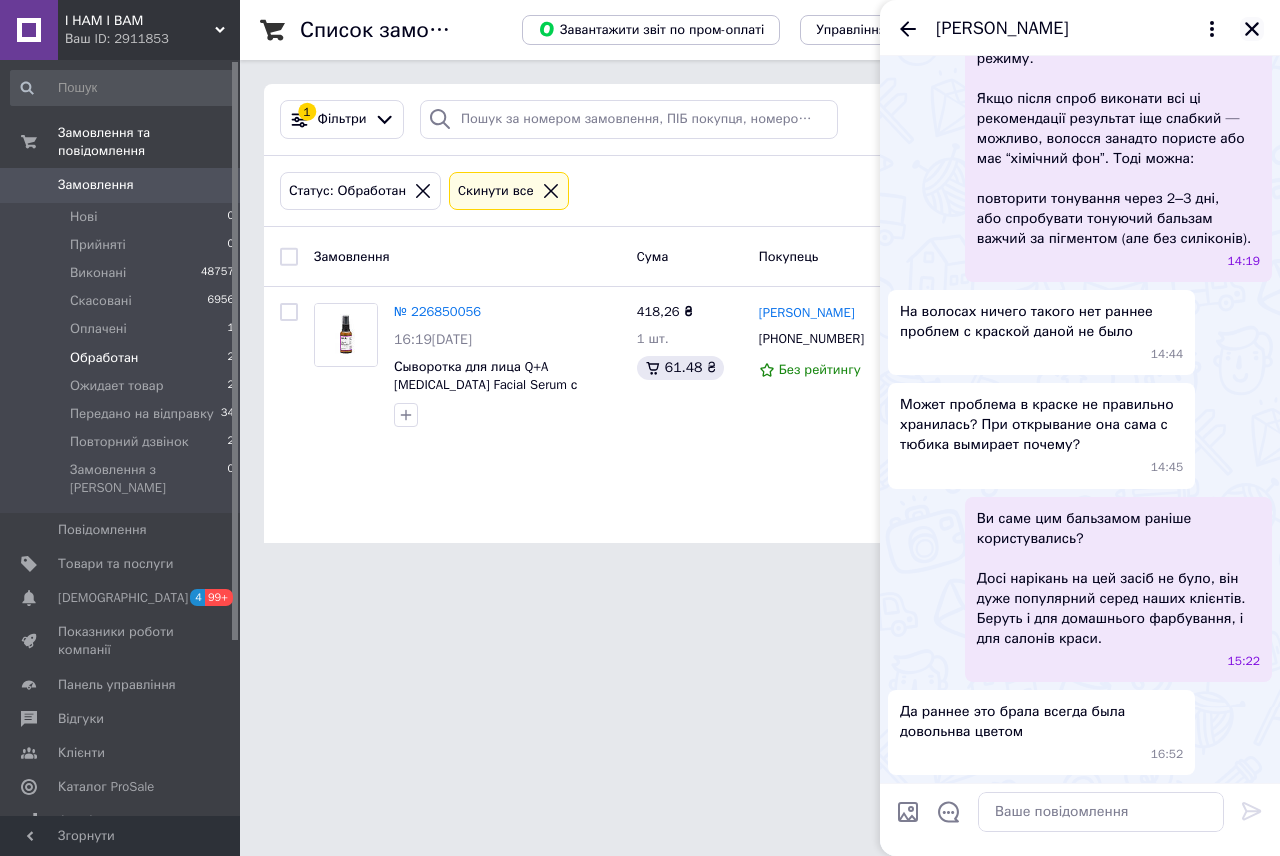 click 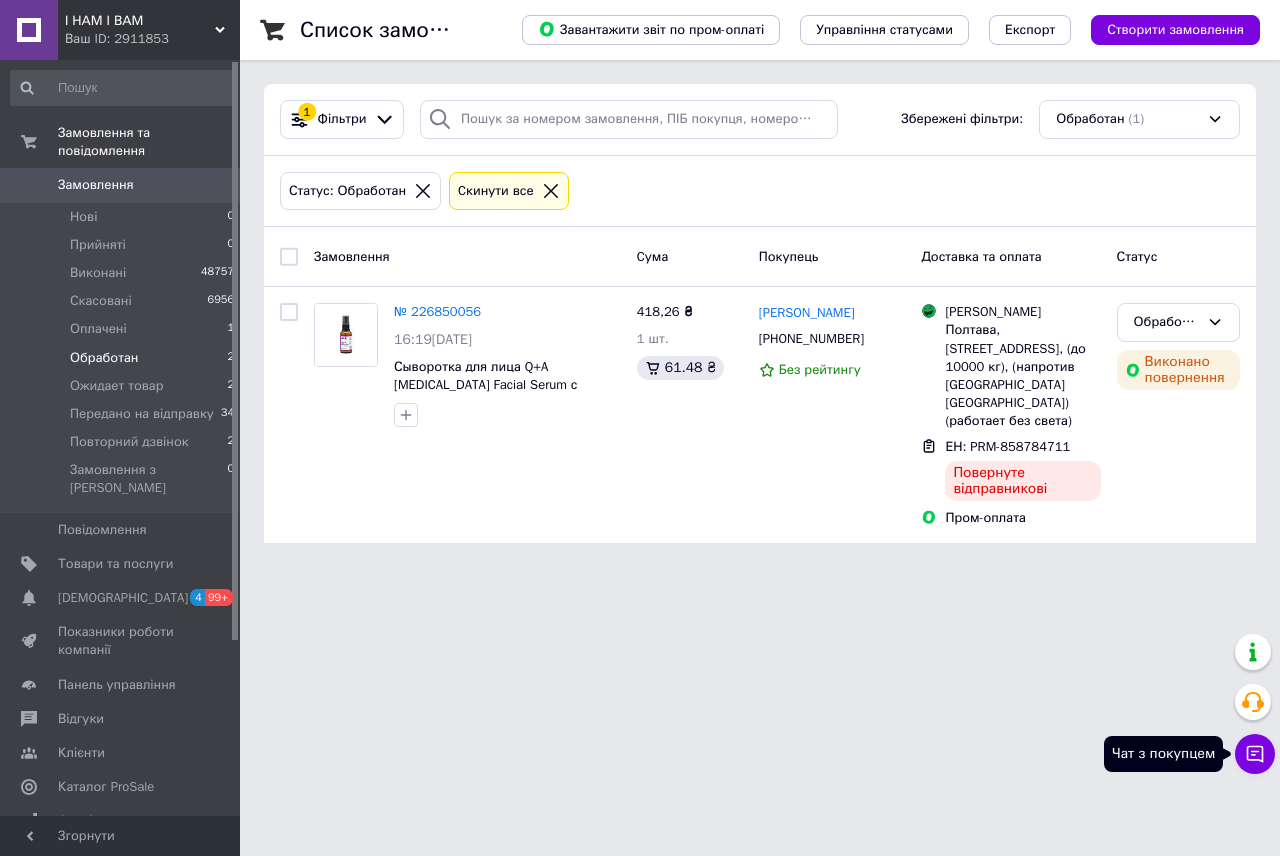 click 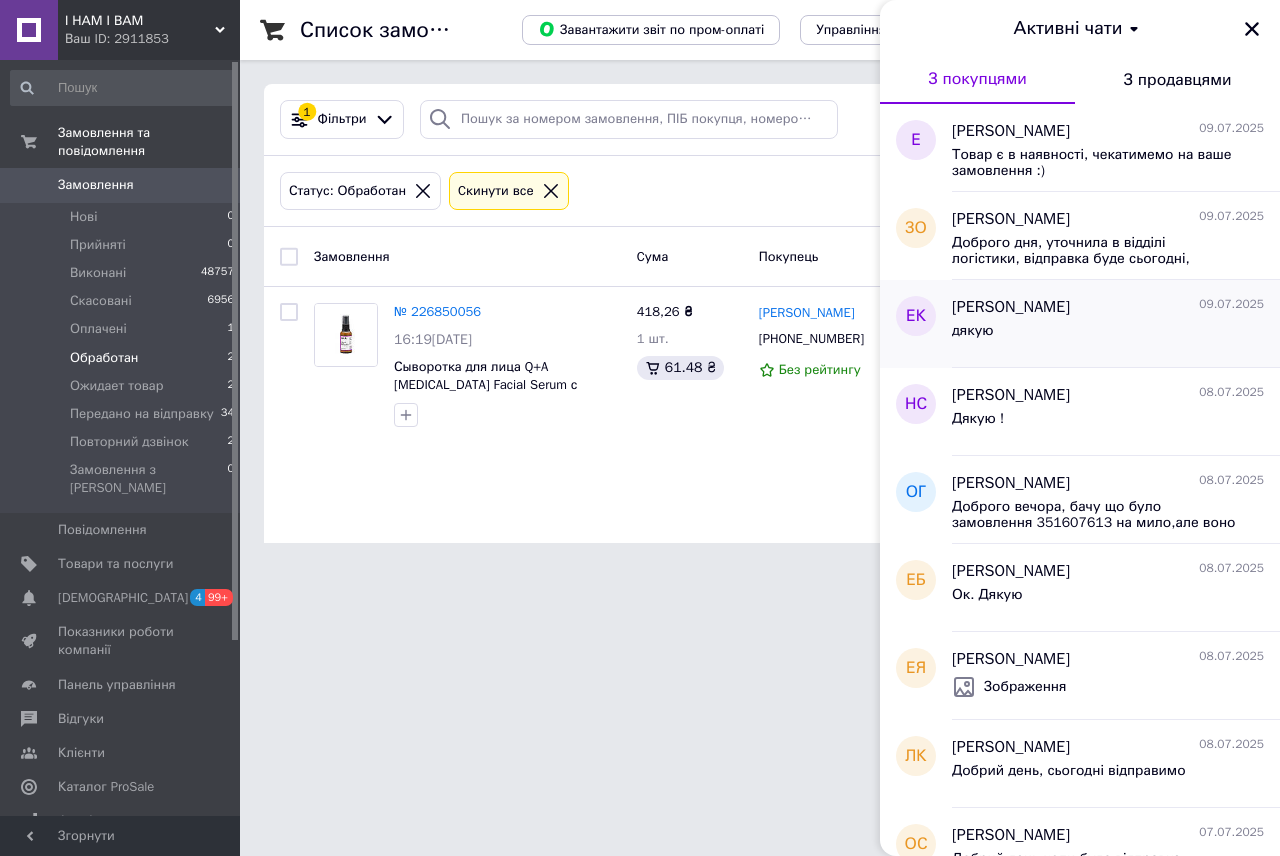 click on "дякую" at bounding box center (1108, 335) 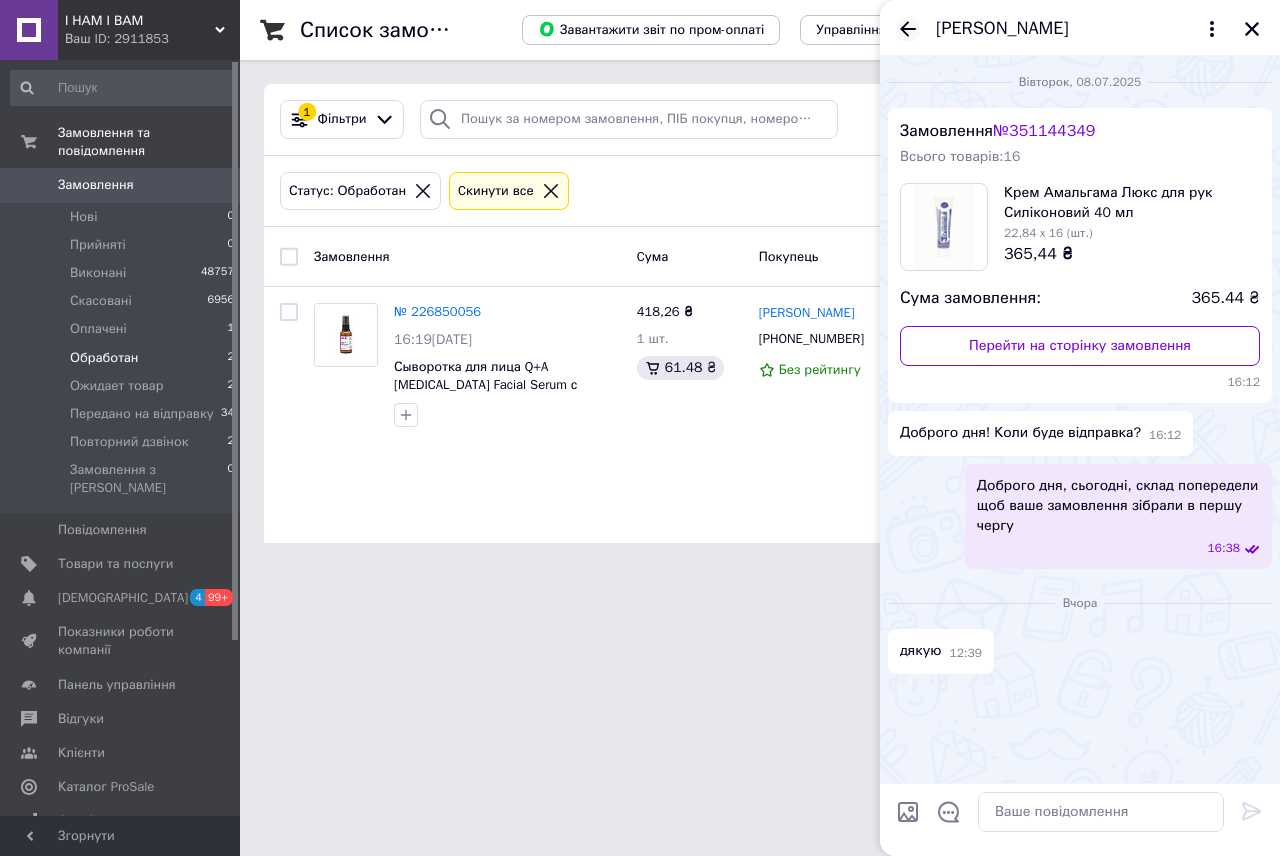 click 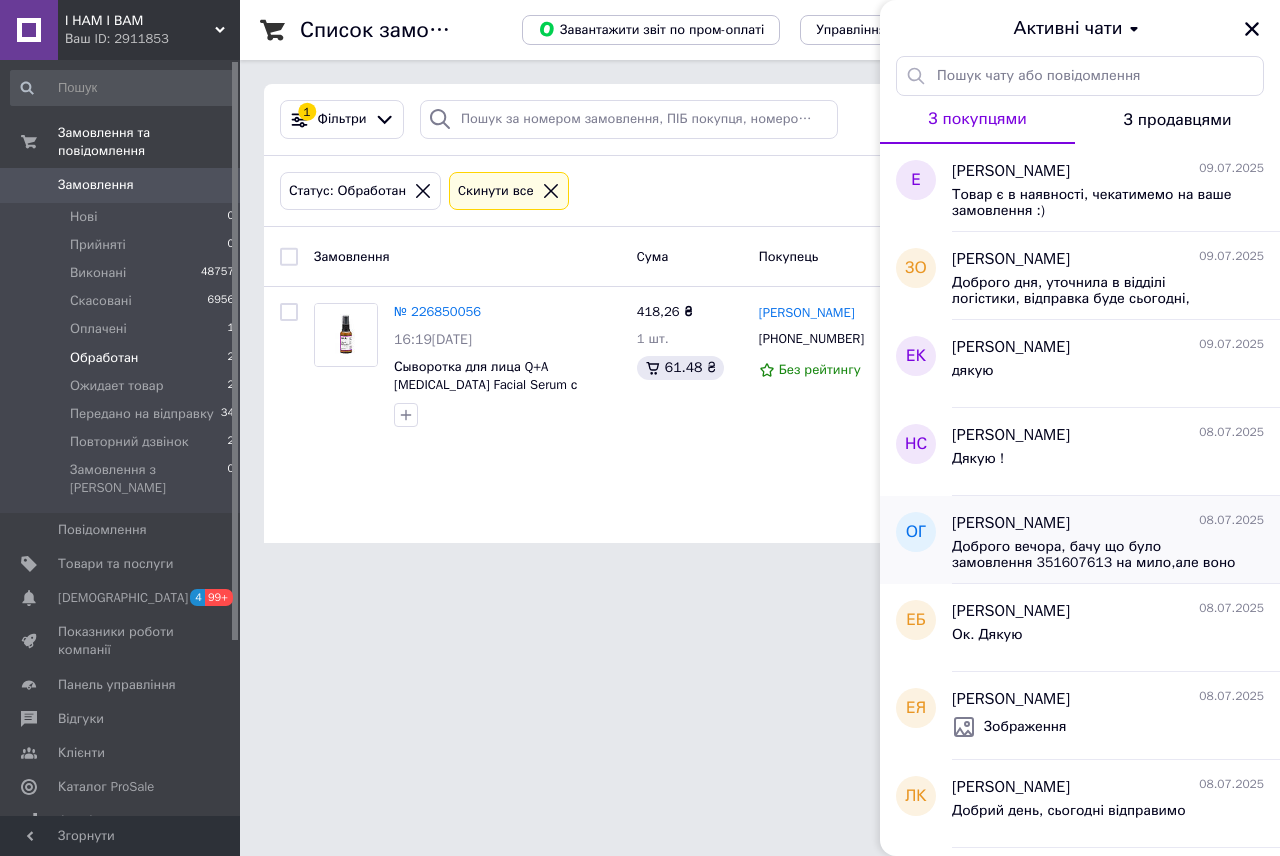 click on "Доброго вечора,  бачу що було замовлення 351607613 на мило,але воно скасоване. Ви ще хочете замовити мило?  Як можна вам допомогти?" at bounding box center (1094, 555) 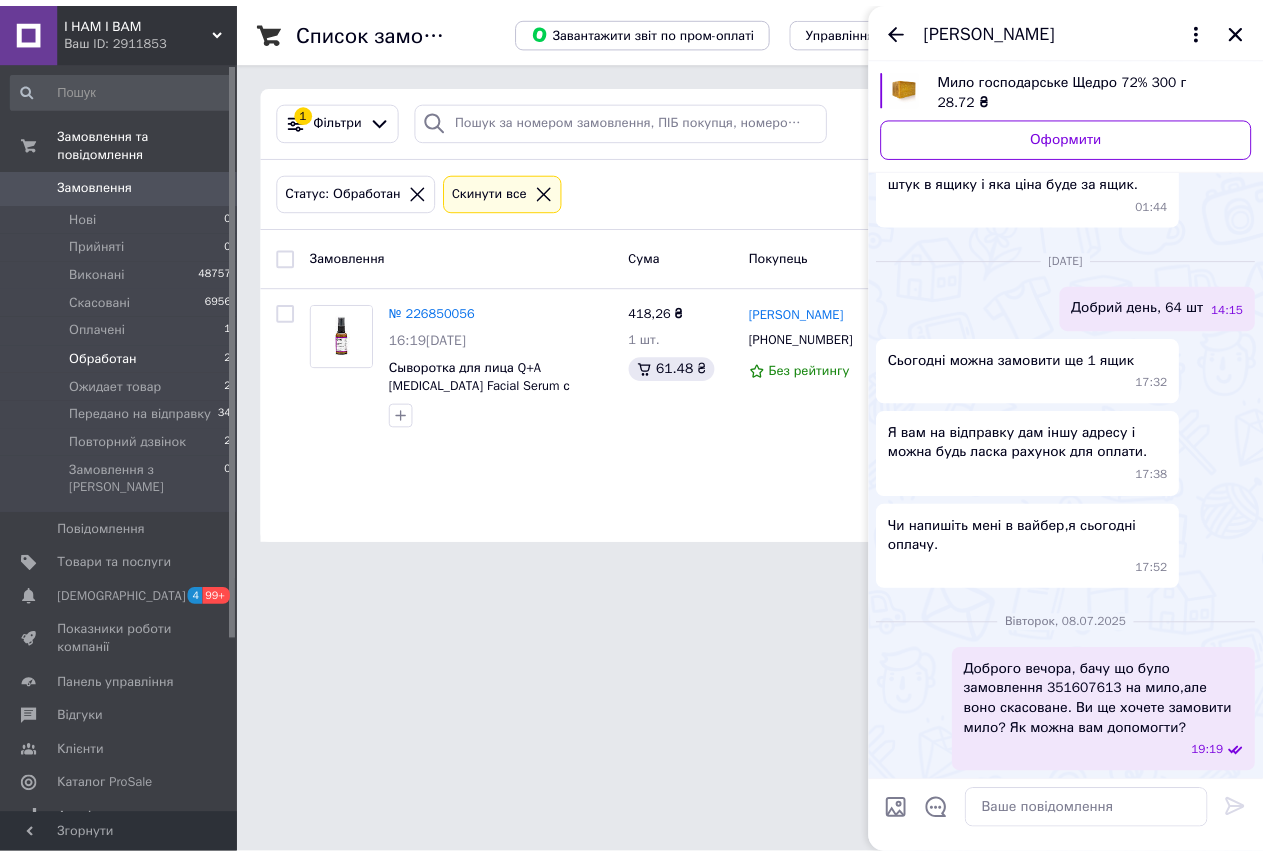 scroll, scrollTop: 0, scrollLeft: 0, axis: both 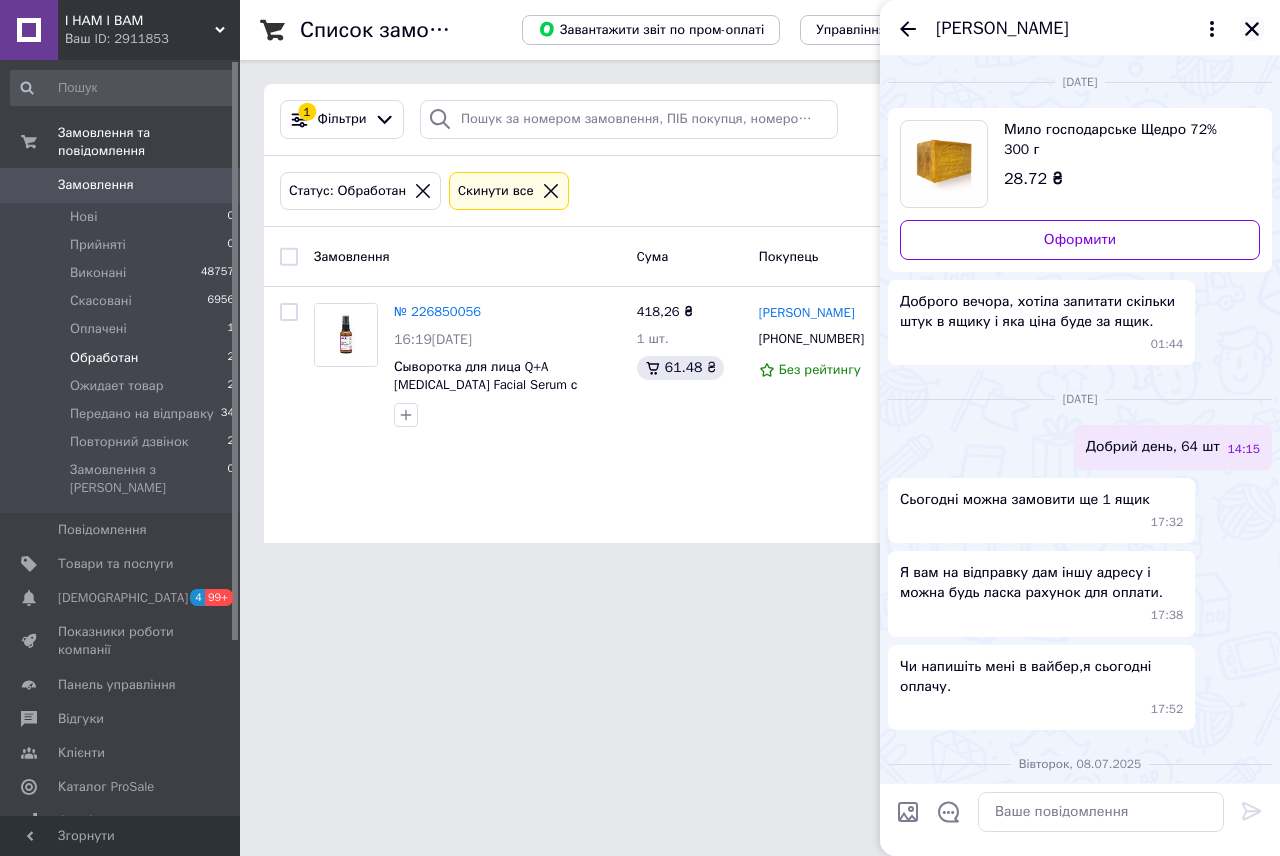 click 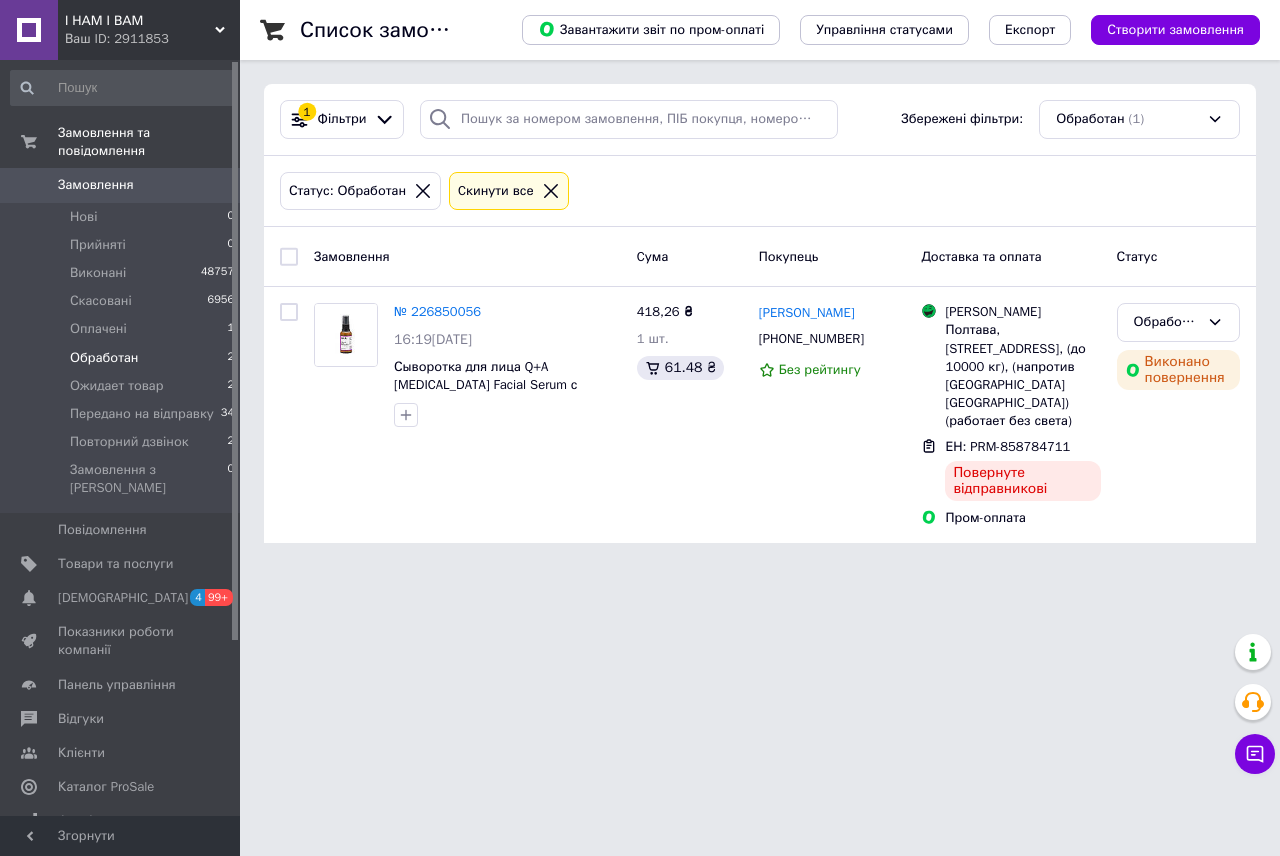 click on "І НАМ І ВАМ Ваш ID: 2911853 Сайт І НАМ І ВАМ Кабінет покупця Перевірити стан системи Сторінка на порталі Покупець Довідка Вийти Замовлення та повідомлення Замовлення 0 Нові 0 Прийняті 0 Виконані 48757 Скасовані 6956 Оплачені 1 Обработан 2 Ожидает товар 2 Передано на відправку 34 Повторний дзвінок 2 Замовлення з Розетки 0 Повідомлення 0 Товари та послуги Сповіщення 4 99+ Показники роботи компанії Панель управління Відгуки Клієнти Каталог ProSale Аналітика Інструменти веб-майстра та SEO Управління сайтом Гаманець компанії" at bounding box center (640, 283) 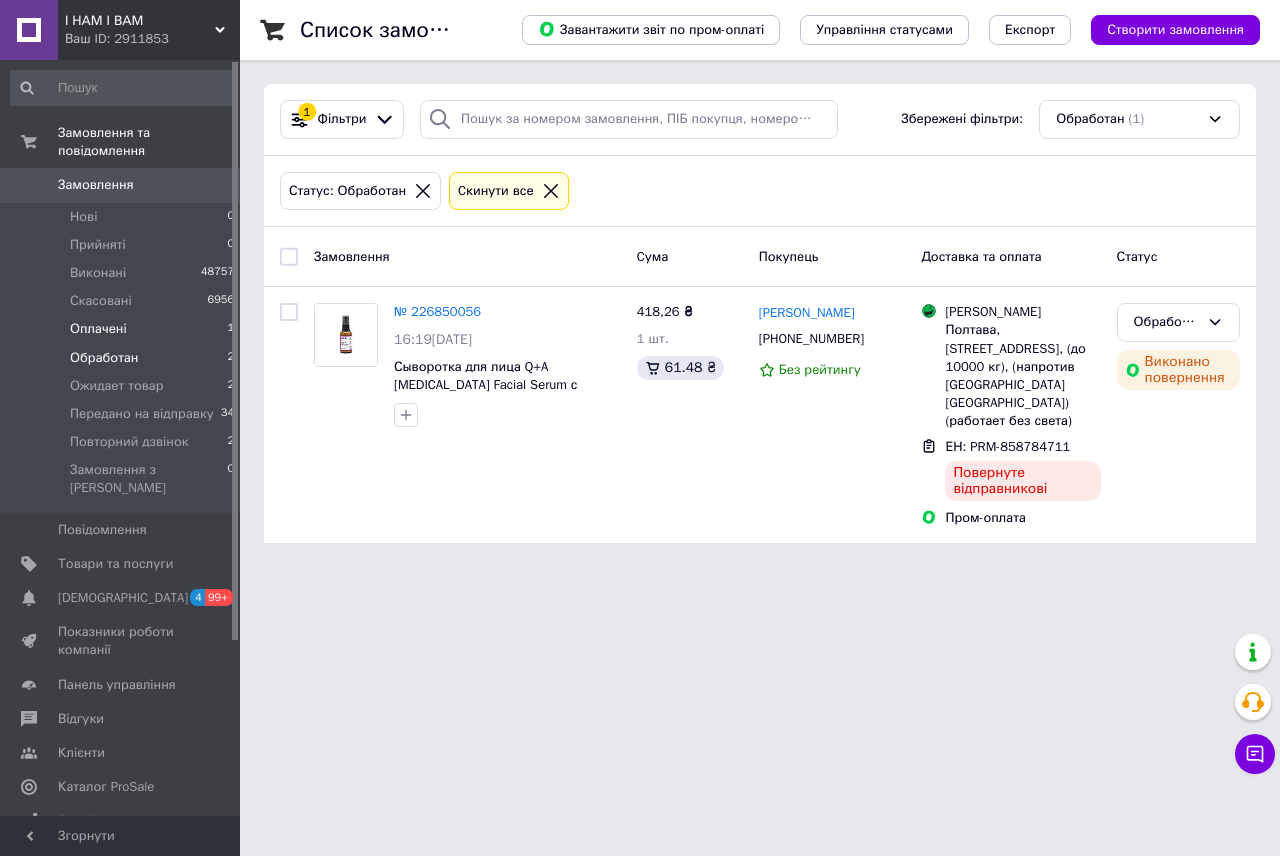 click on "Оплачені" at bounding box center (98, 329) 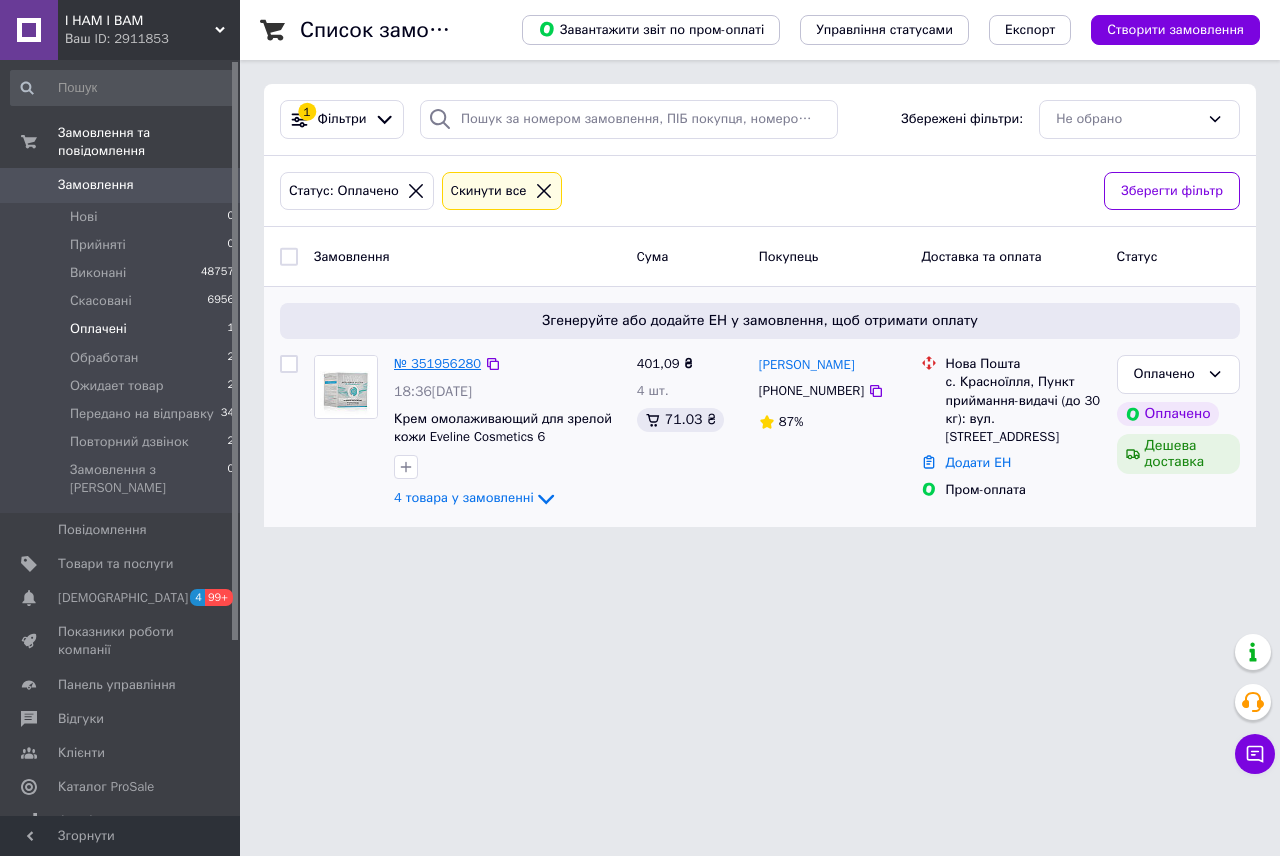 click on "№ 351956280" at bounding box center [437, 363] 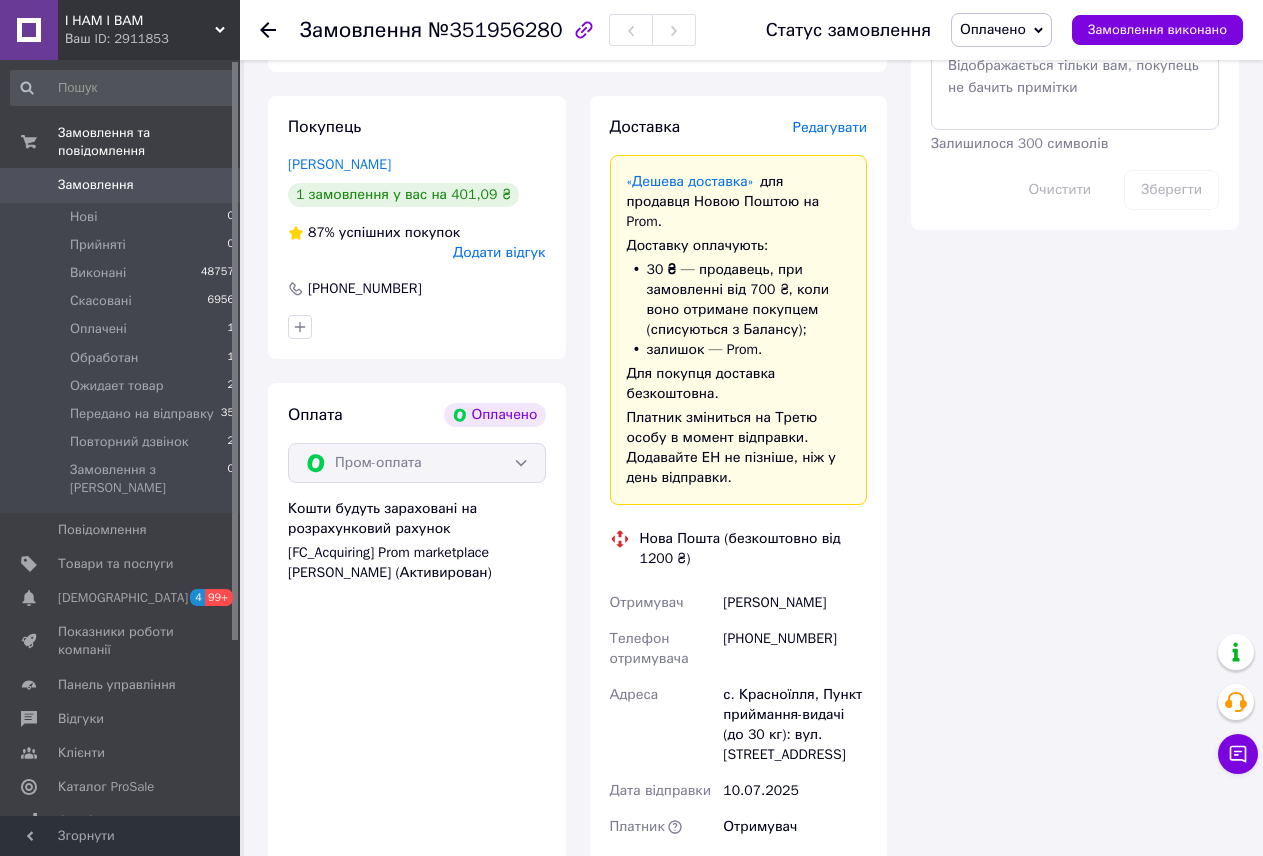 scroll, scrollTop: 1929, scrollLeft: 0, axis: vertical 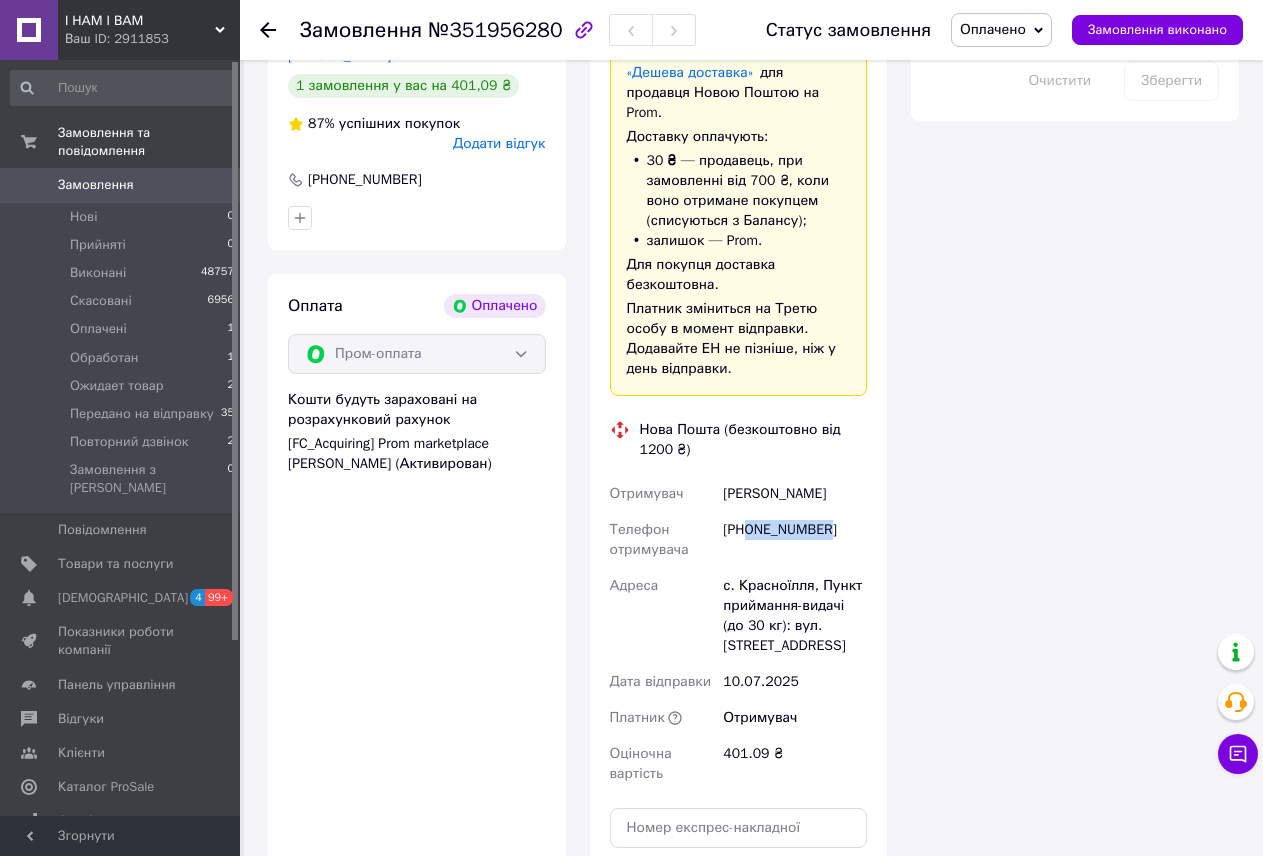 drag, startPoint x: 747, startPoint y: 470, endPoint x: 842, endPoint y: 468, distance: 95.02105 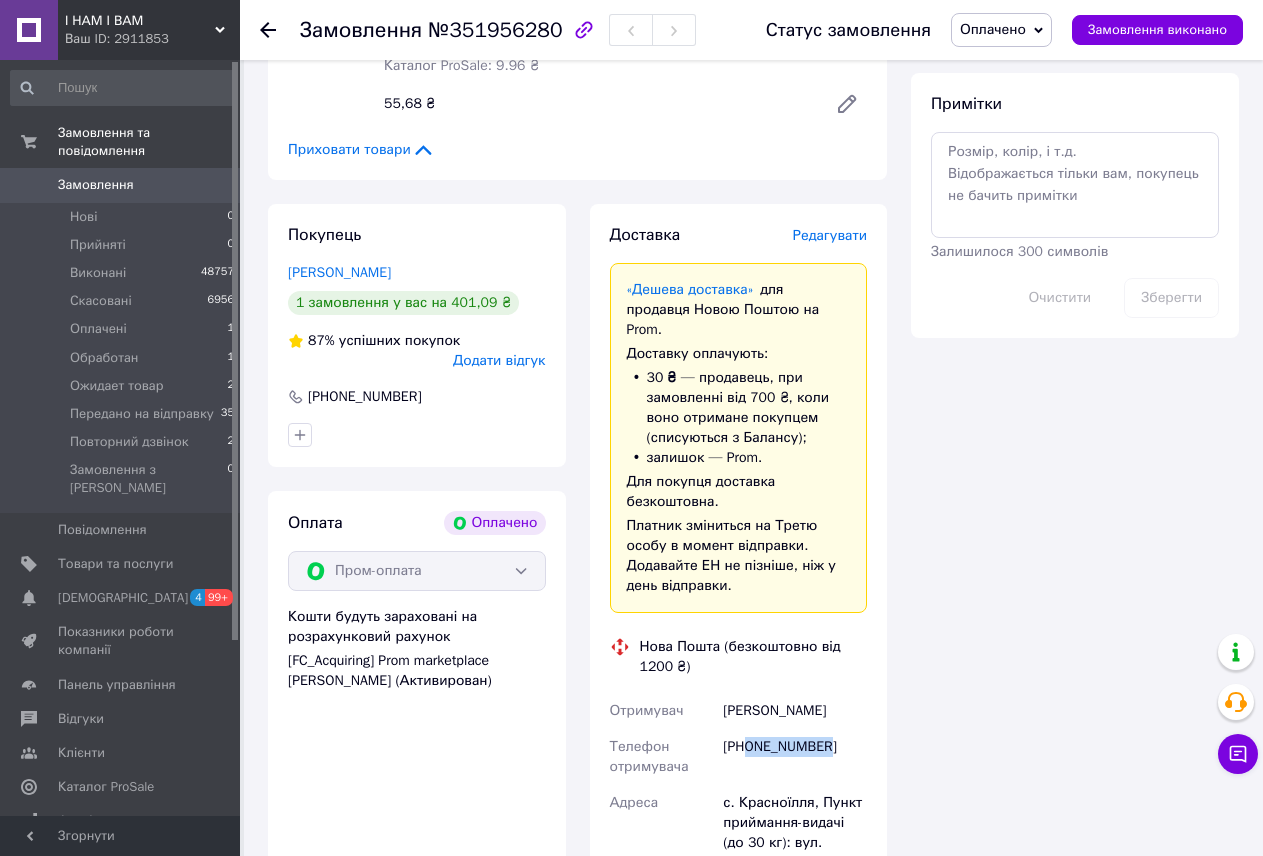scroll, scrollTop: 1929, scrollLeft: 0, axis: vertical 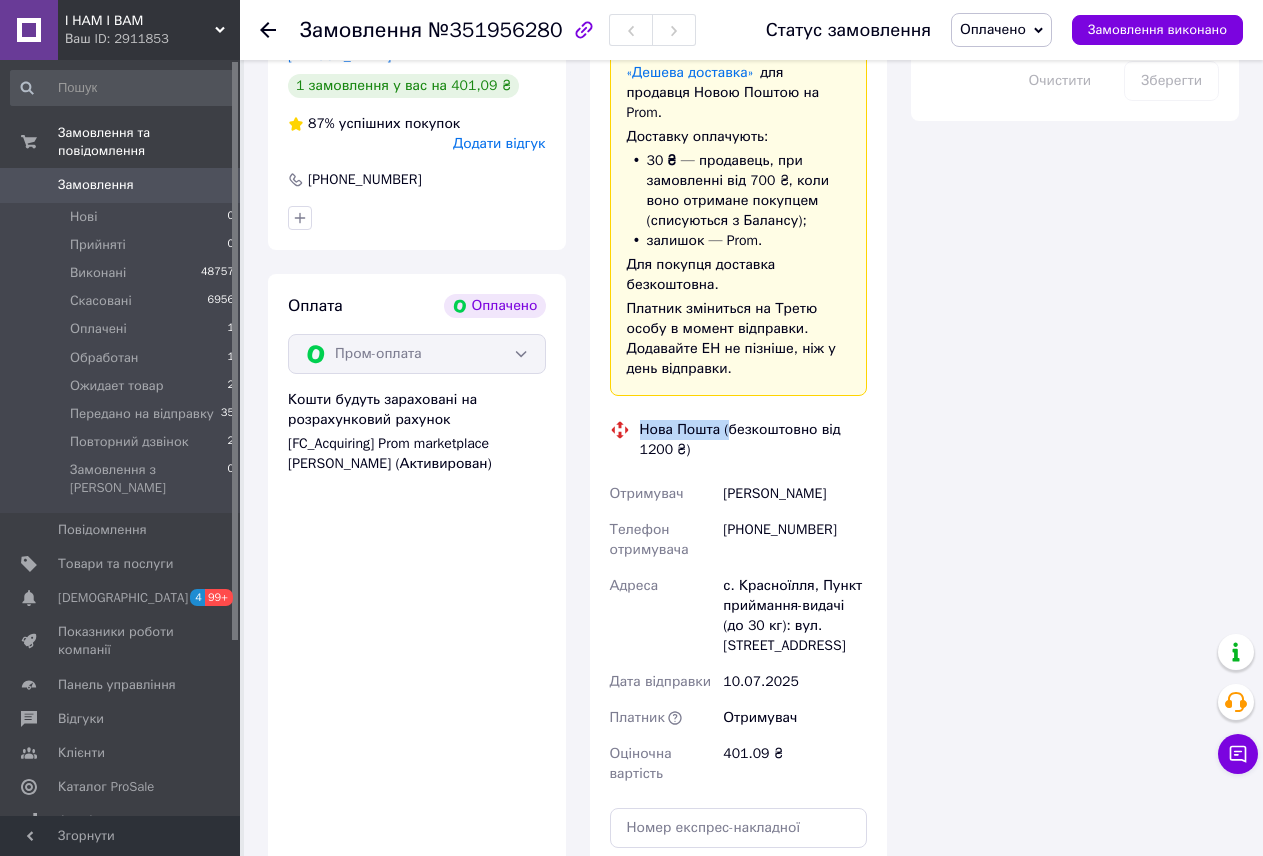 drag, startPoint x: 640, startPoint y: 368, endPoint x: 725, endPoint y: 369, distance: 85.00588 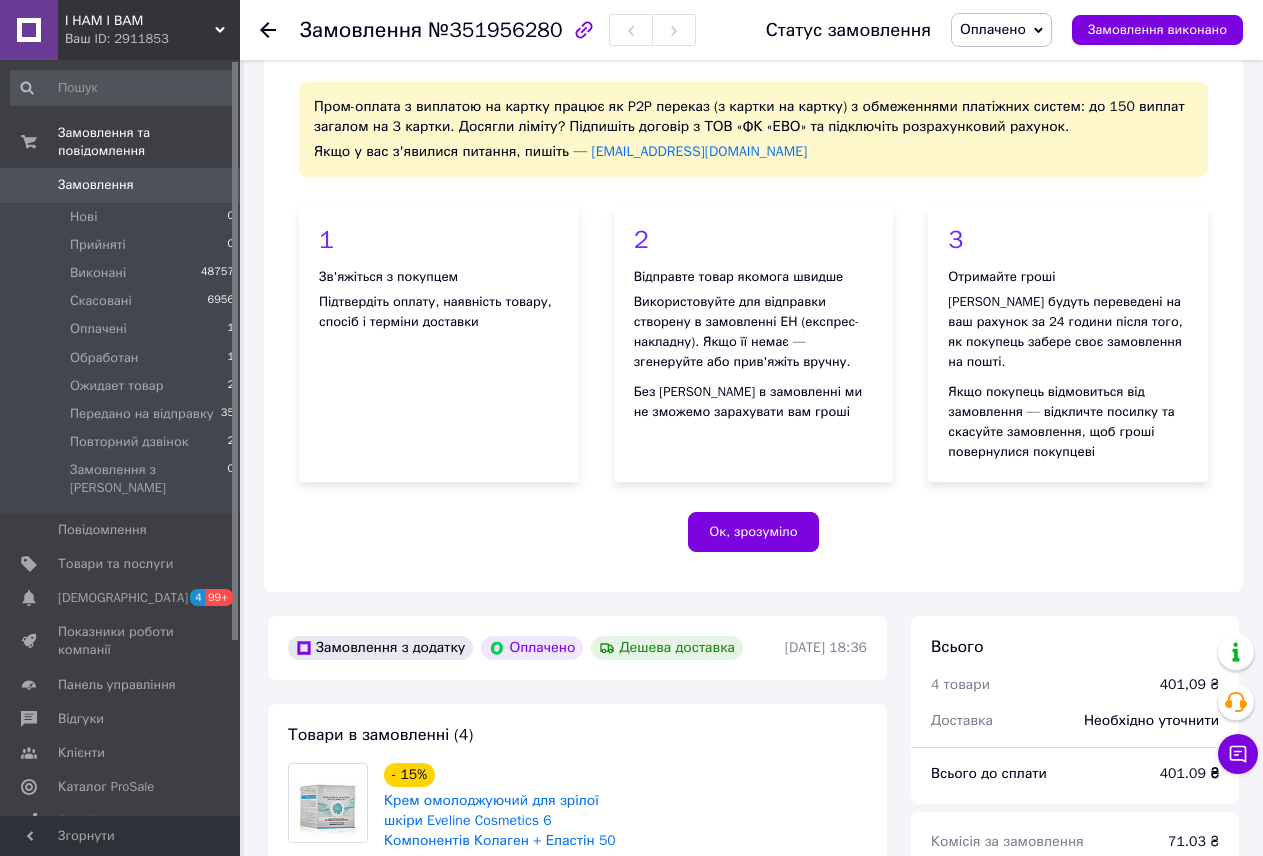 scroll, scrollTop: 0, scrollLeft: 0, axis: both 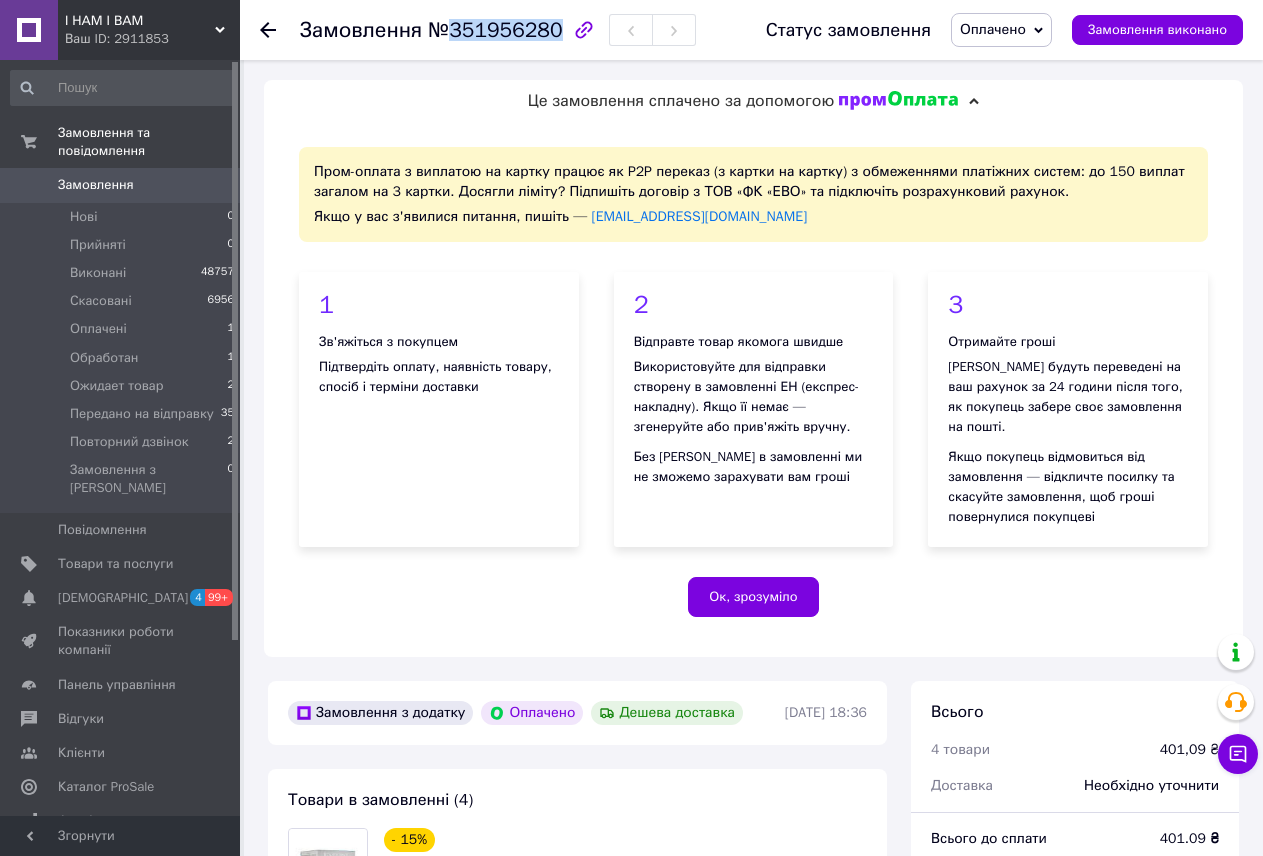 drag, startPoint x: 450, startPoint y: 33, endPoint x: 546, endPoint y: 36, distance: 96.04687 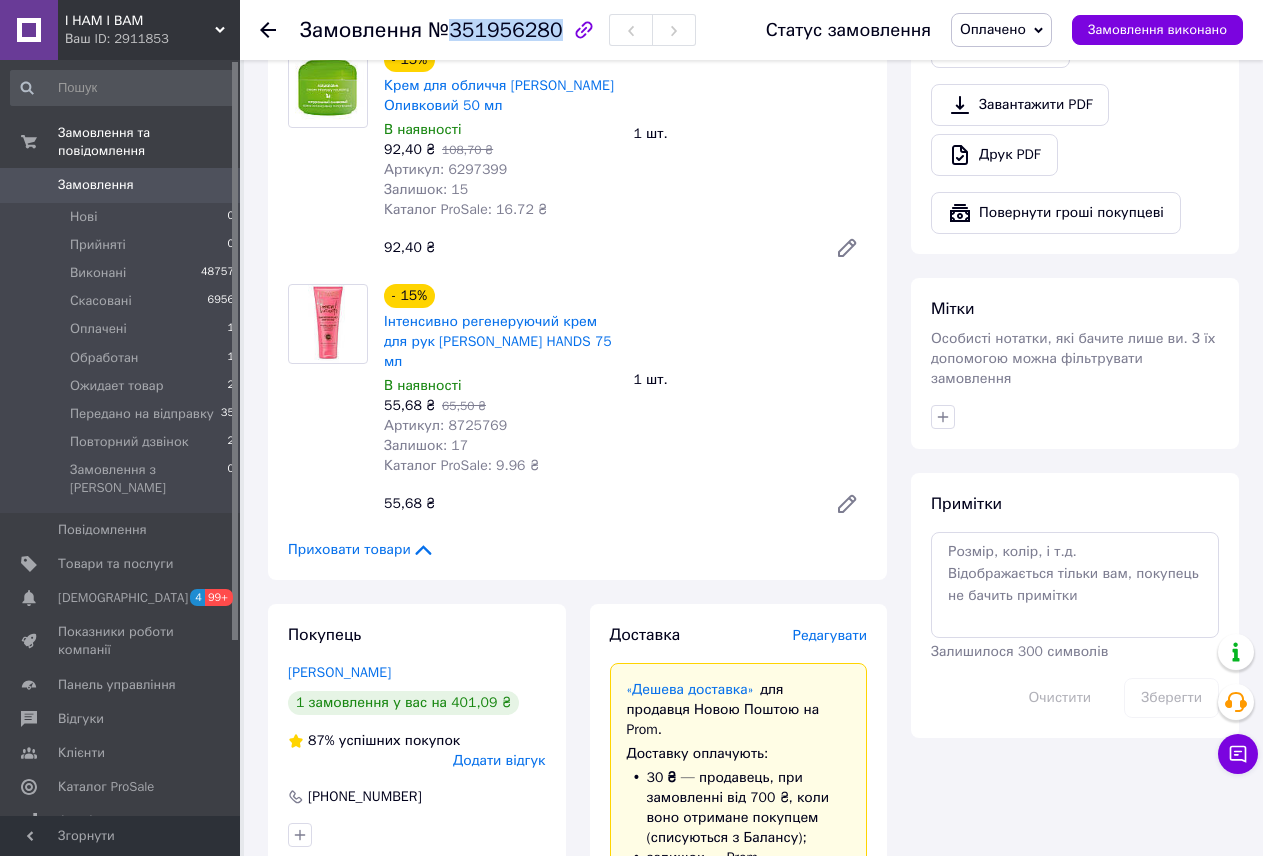 scroll, scrollTop: 1700, scrollLeft: 0, axis: vertical 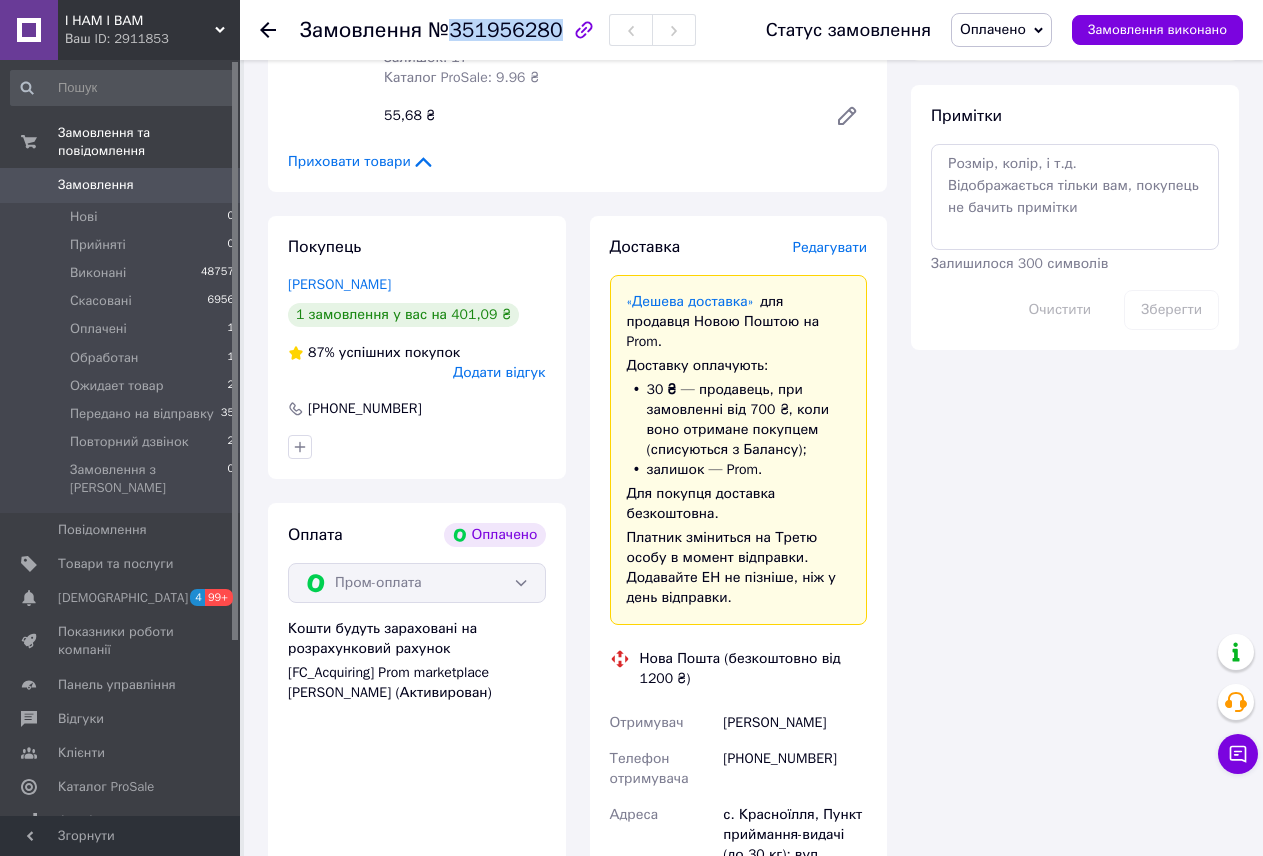 copy on "351956280" 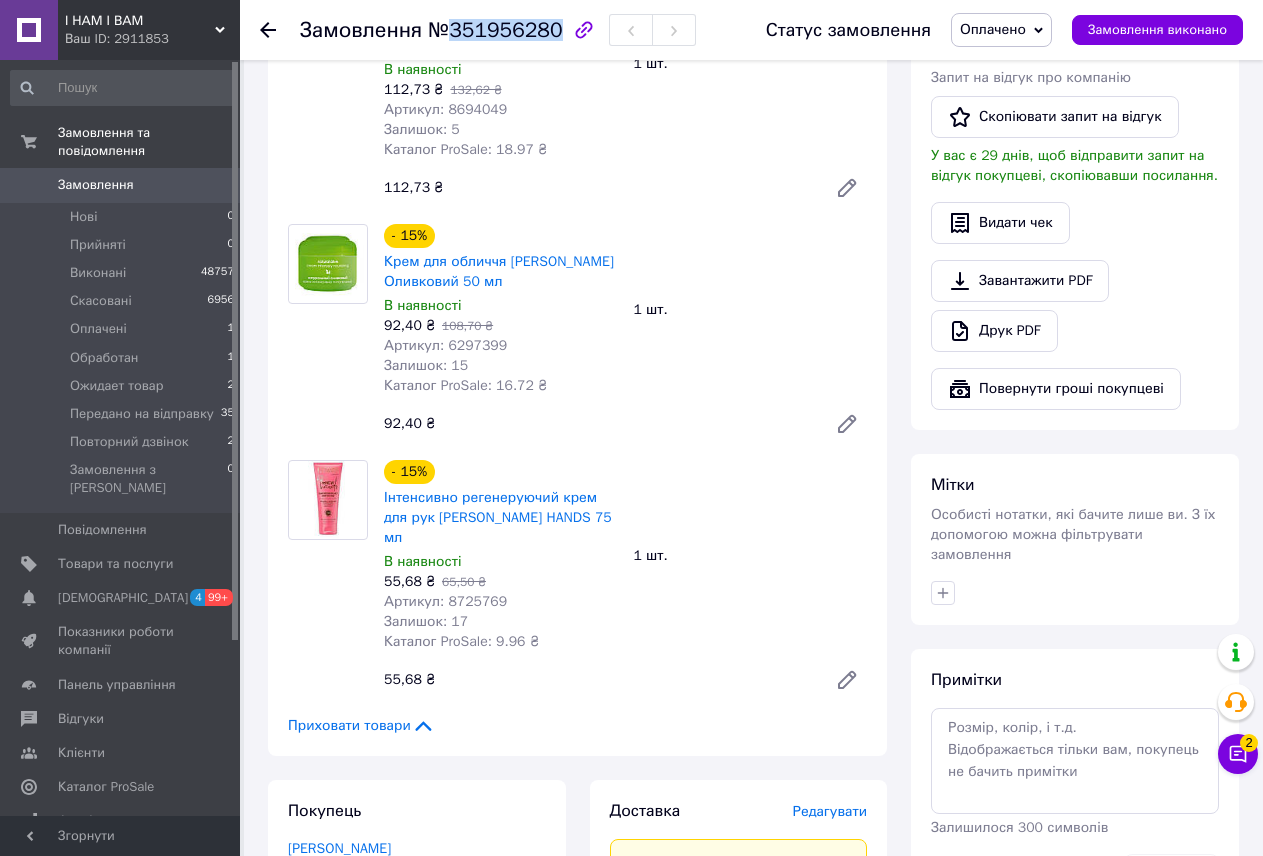 scroll, scrollTop: 1100, scrollLeft: 0, axis: vertical 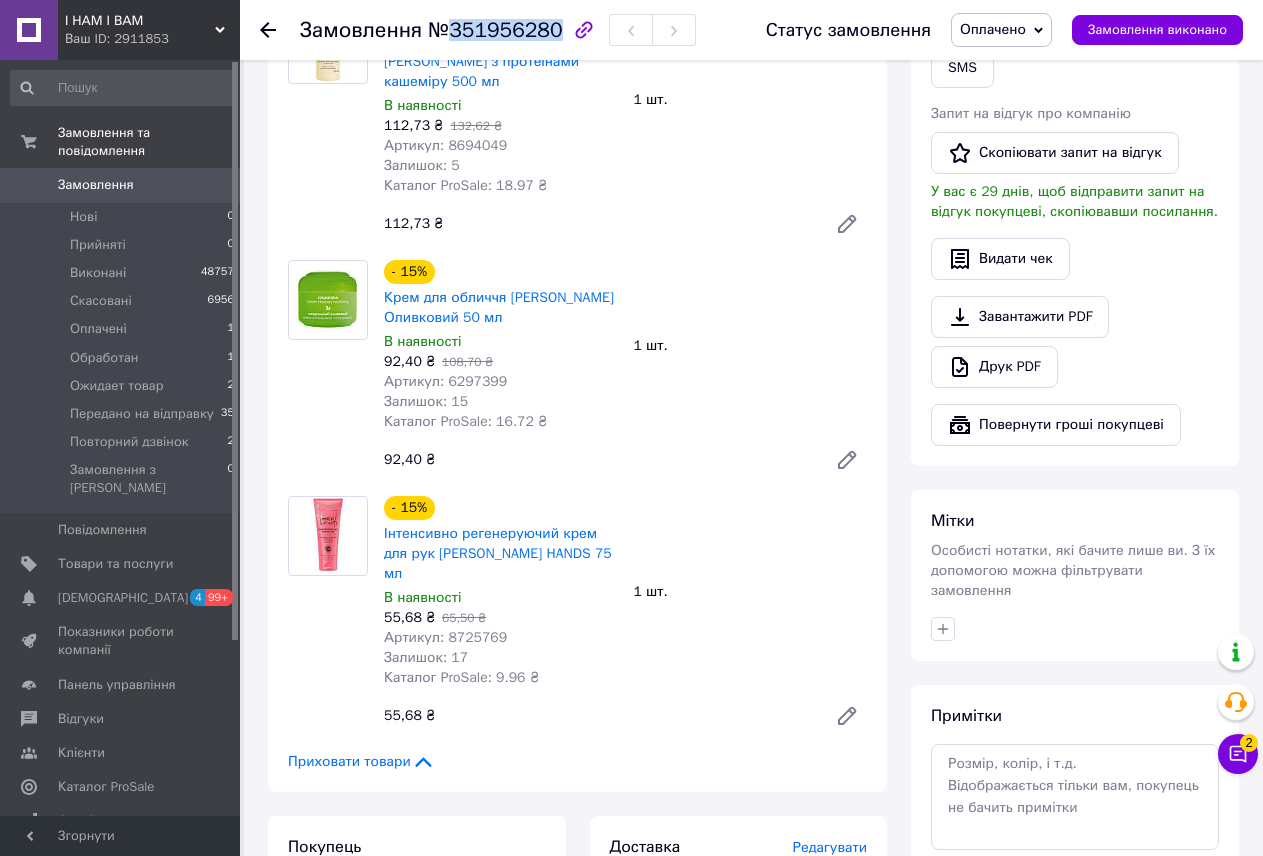 click on "Оплачено" at bounding box center (993, 29) 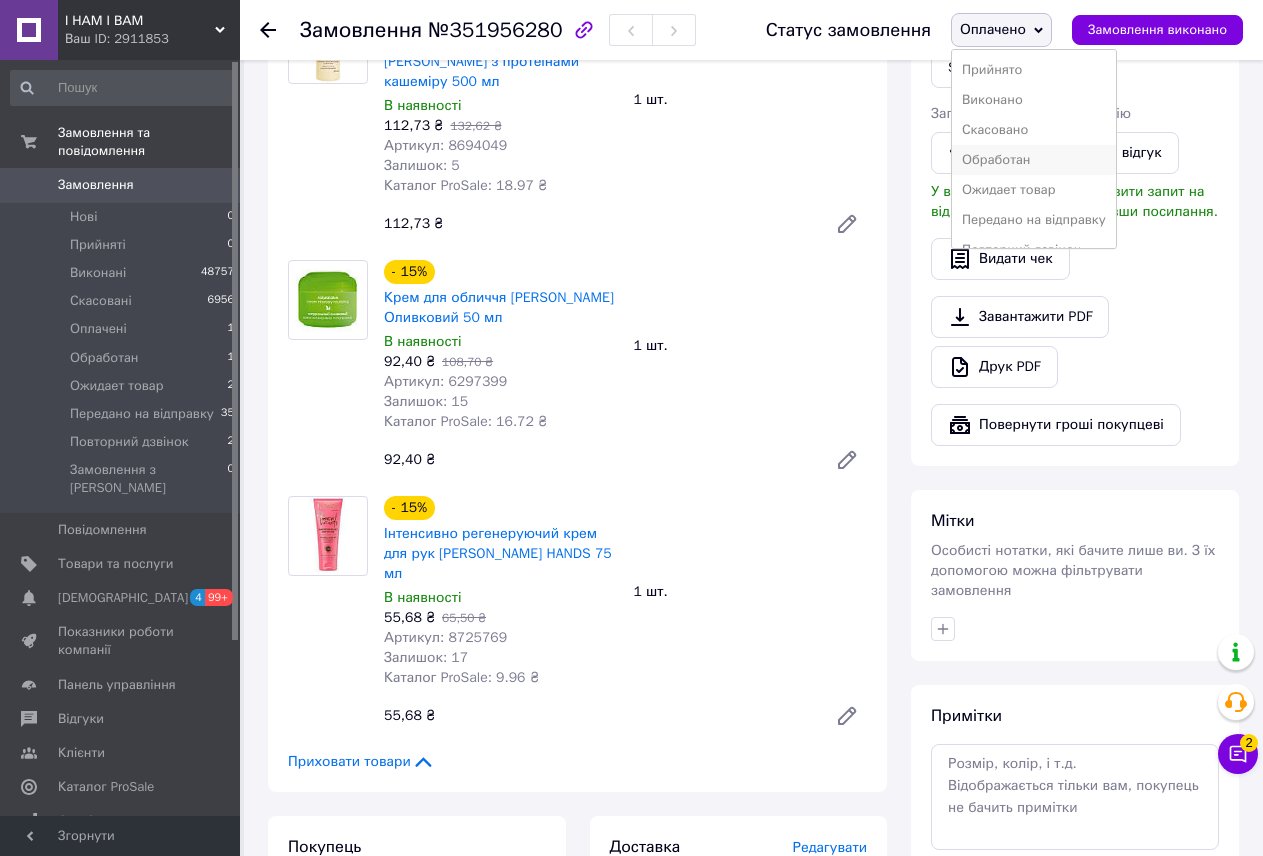 click on "Обработан" at bounding box center (1034, 160) 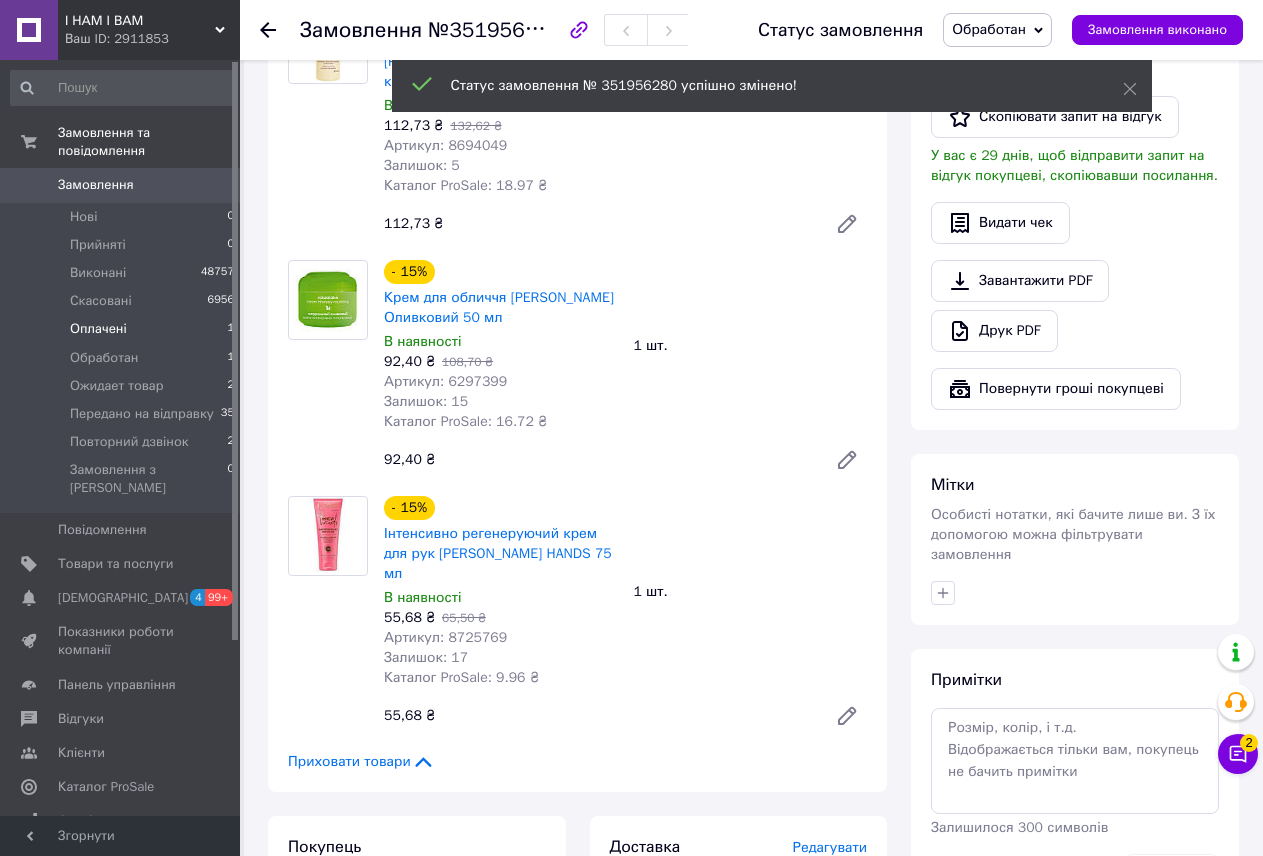click on "Оплачені" at bounding box center [98, 329] 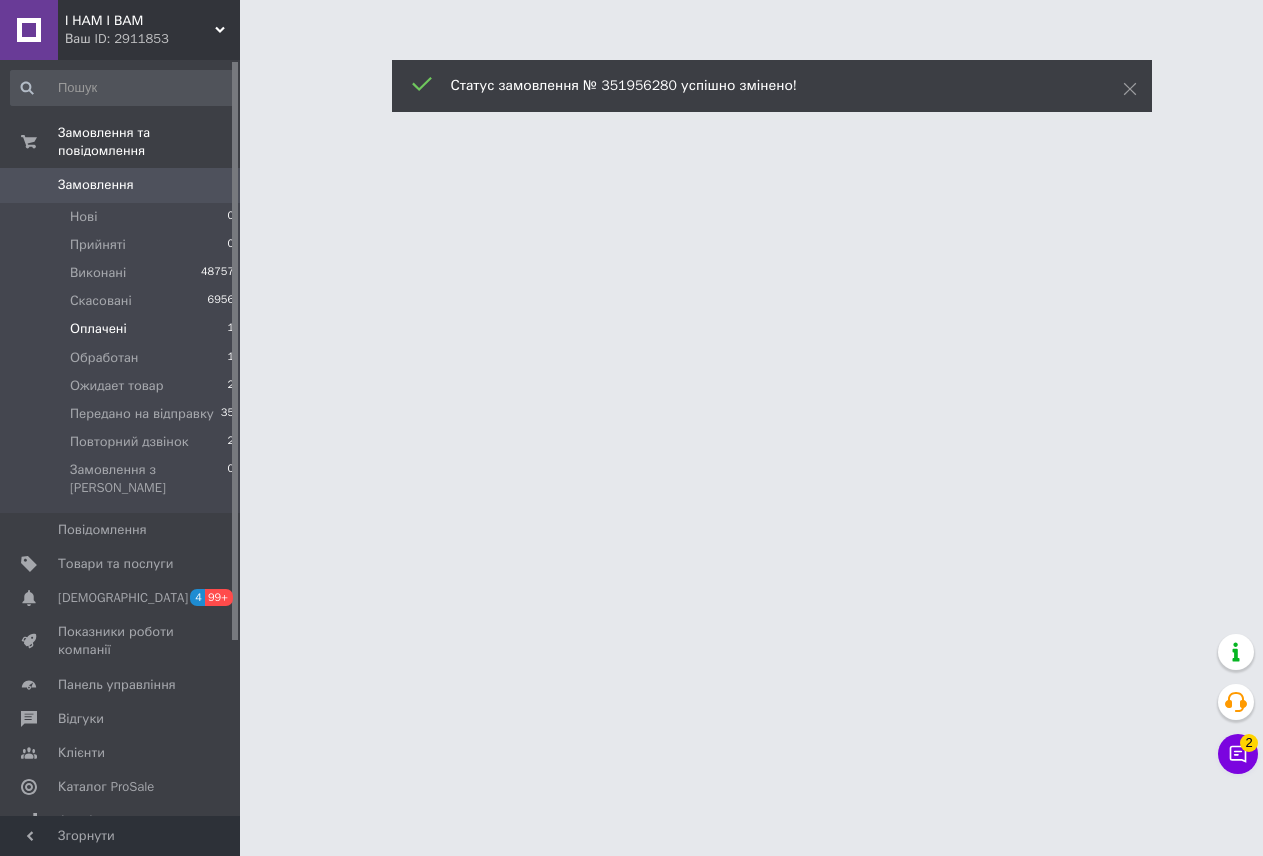 scroll, scrollTop: 0, scrollLeft: 0, axis: both 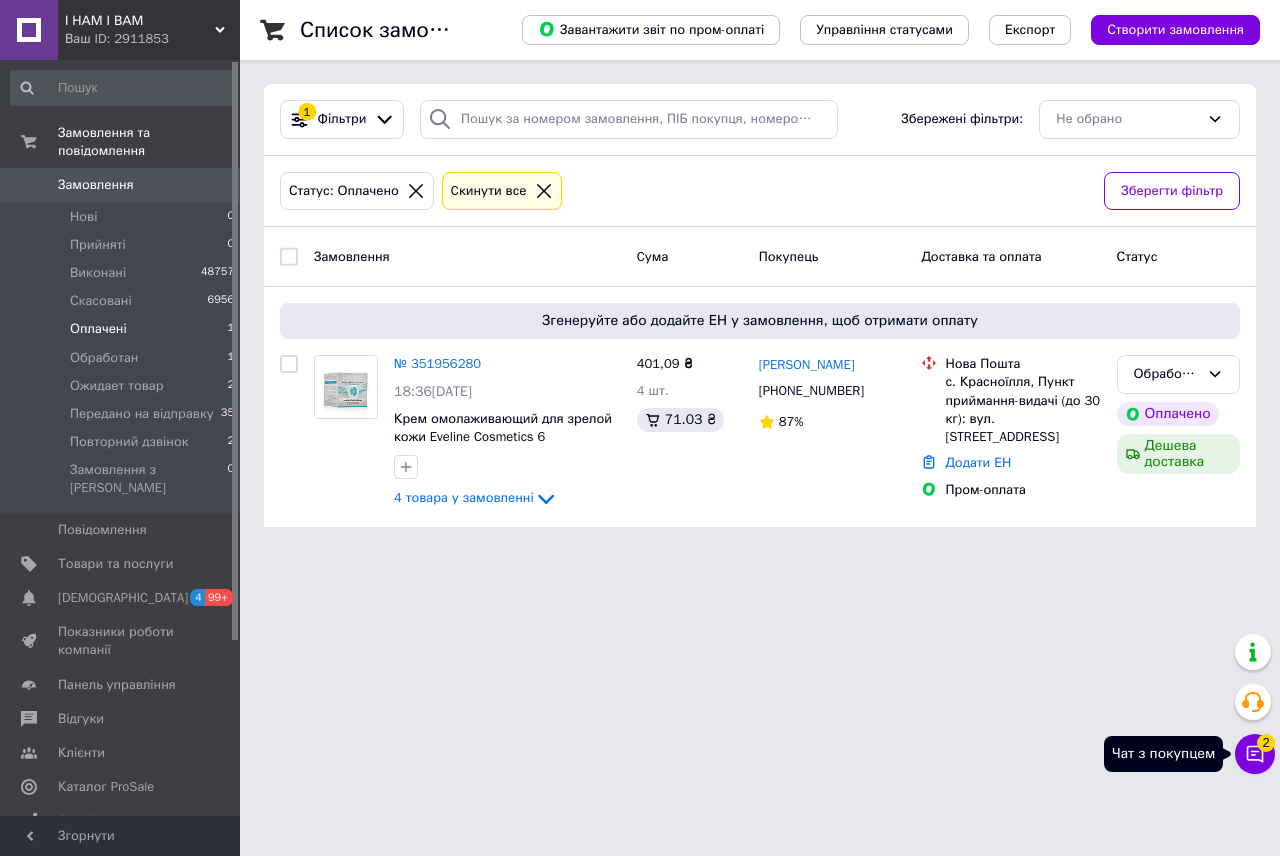 click 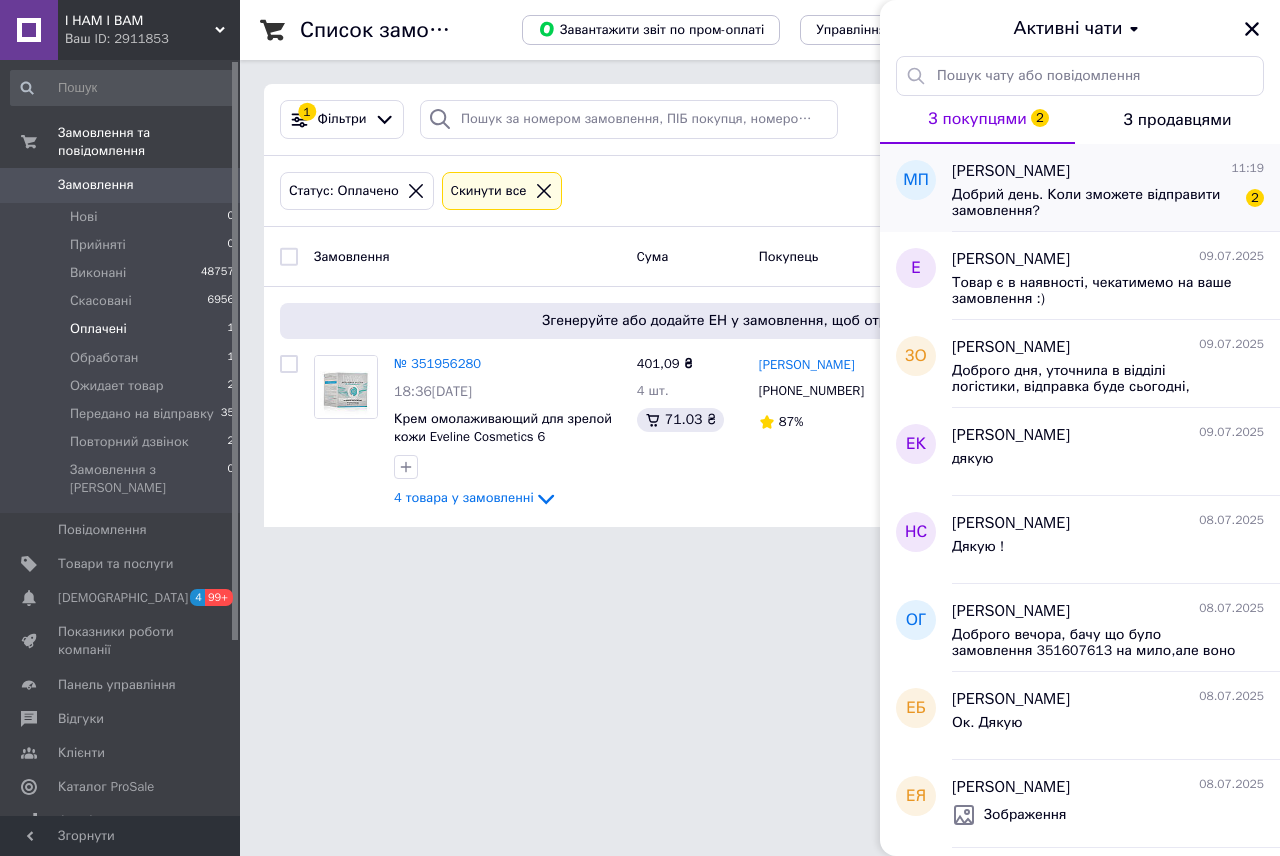 click on "Добрий день.
Коли зможете відправити замовлення?" at bounding box center (1094, 203) 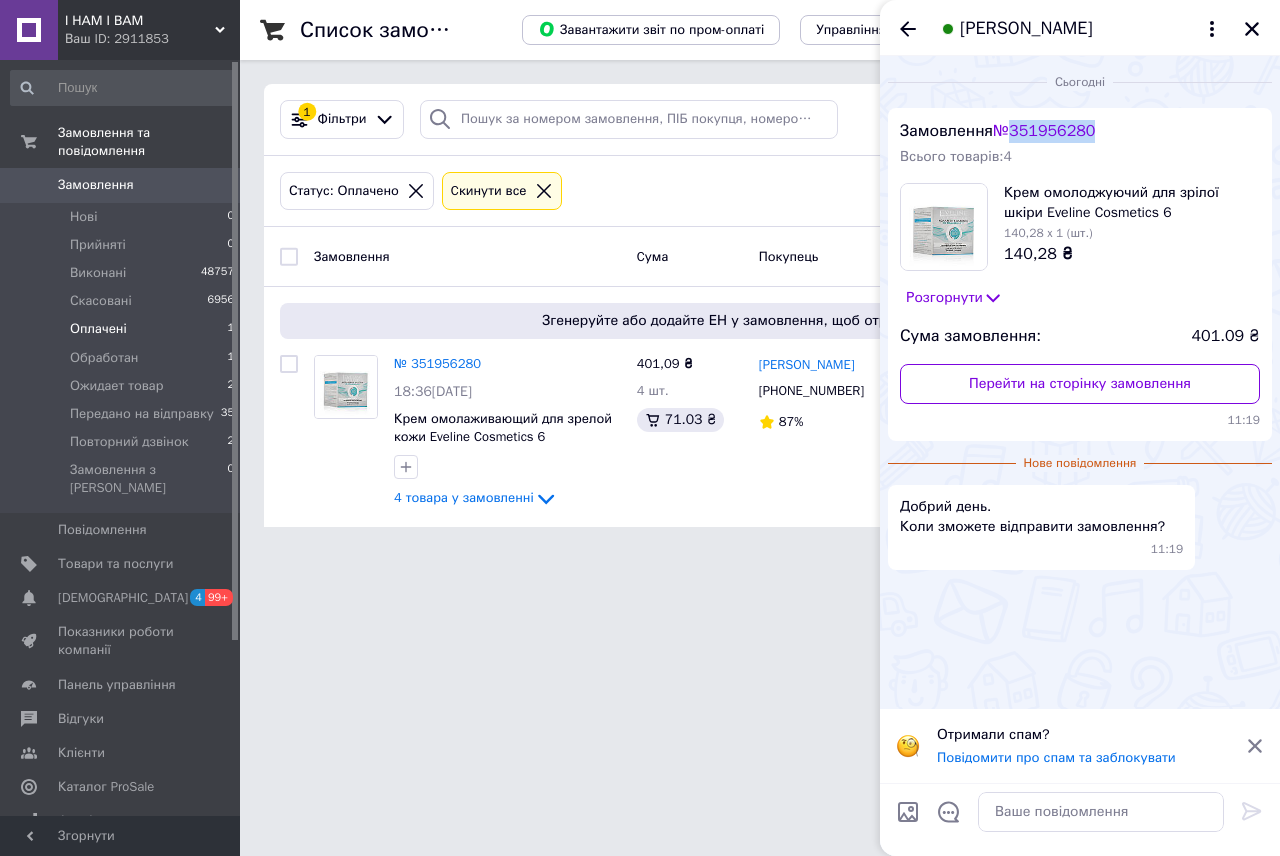 drag, startPoint x: 1022, startPoint y: 135, endPoint x: 1104, endPoint y: 125, distance: 82.607506 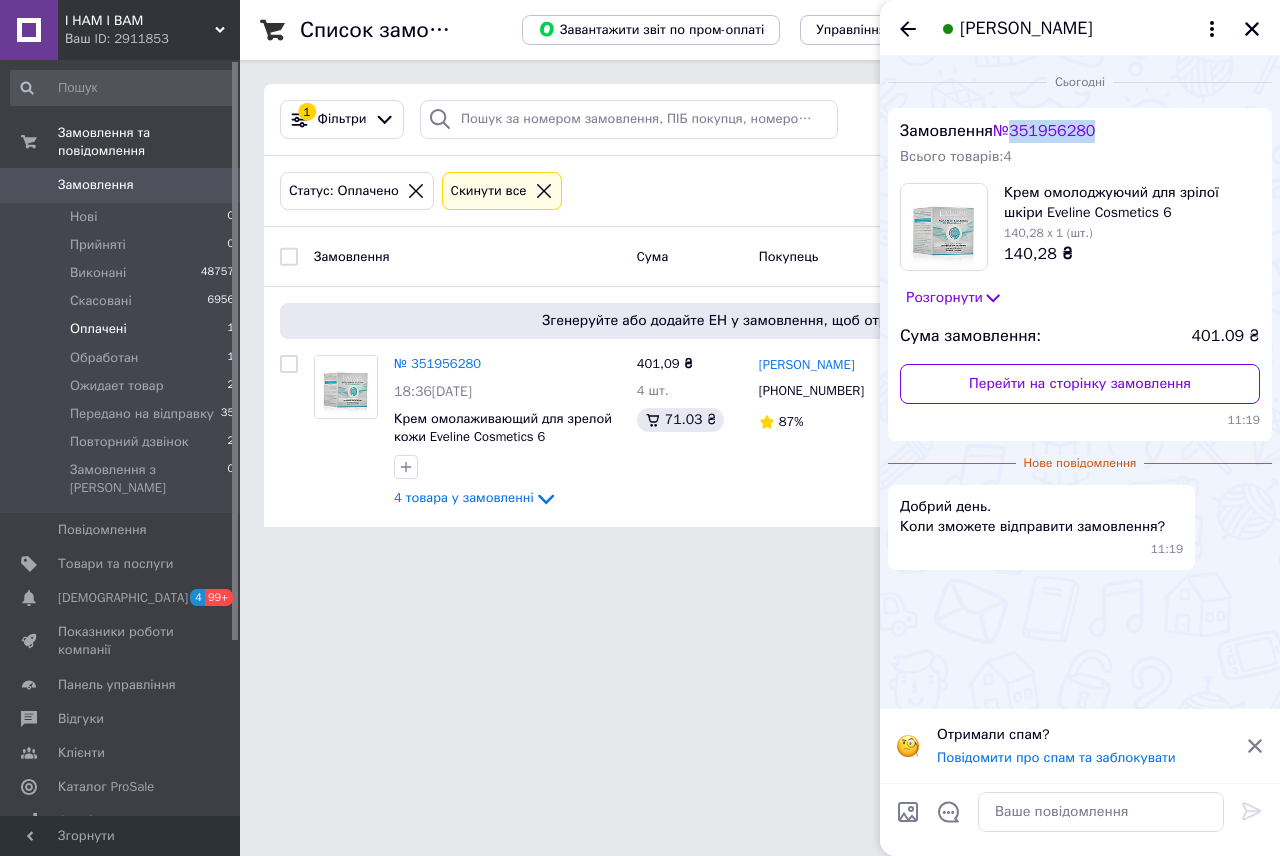 copy on "351956280" 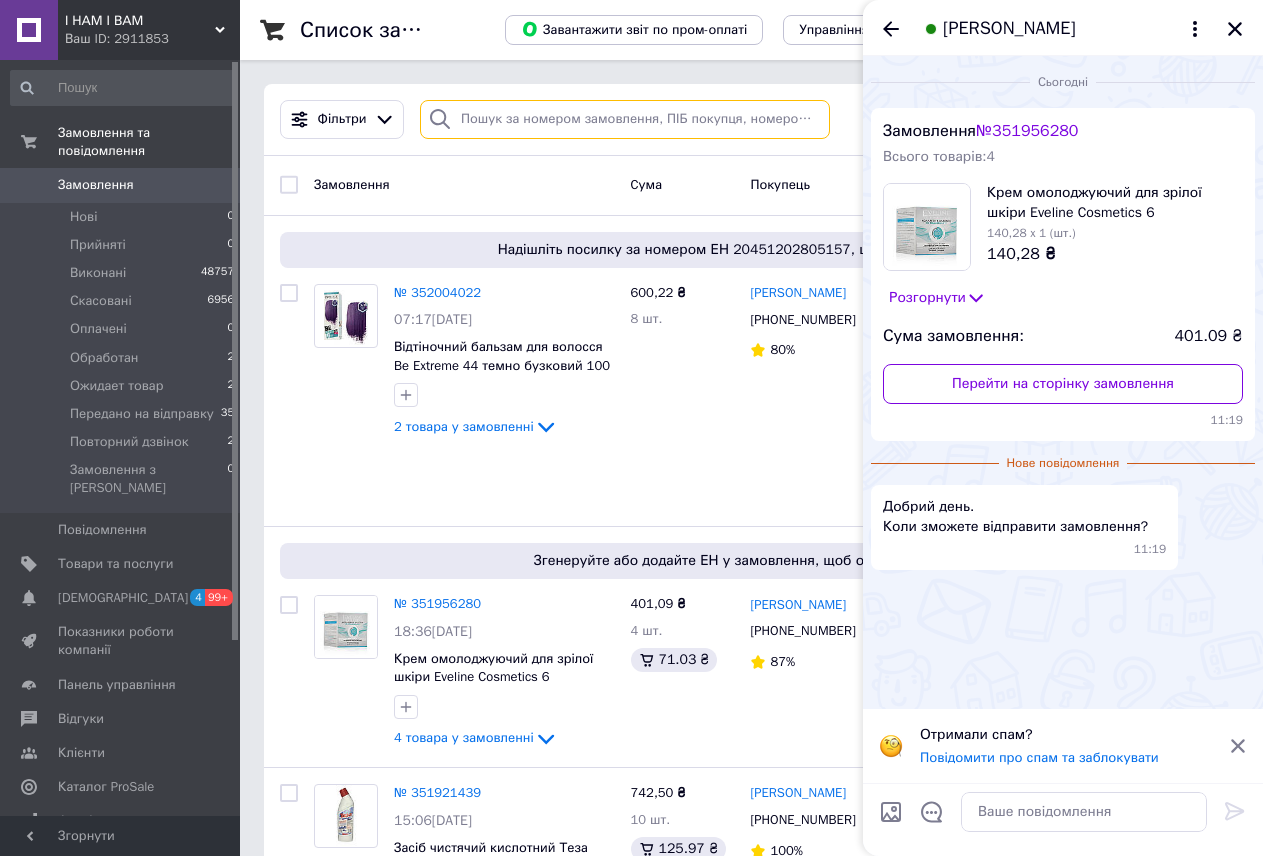 click at bounding box center (625, 119) 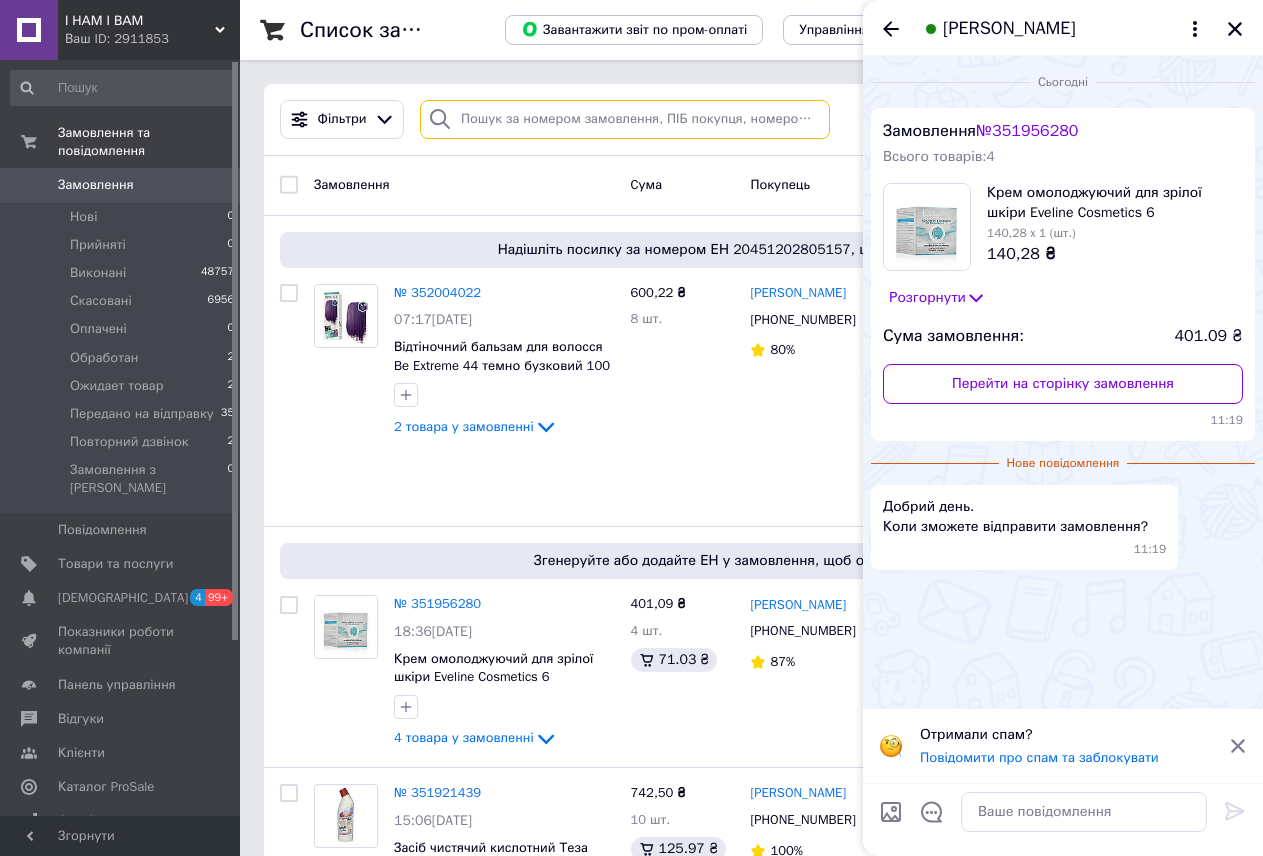 paste on "351956280" 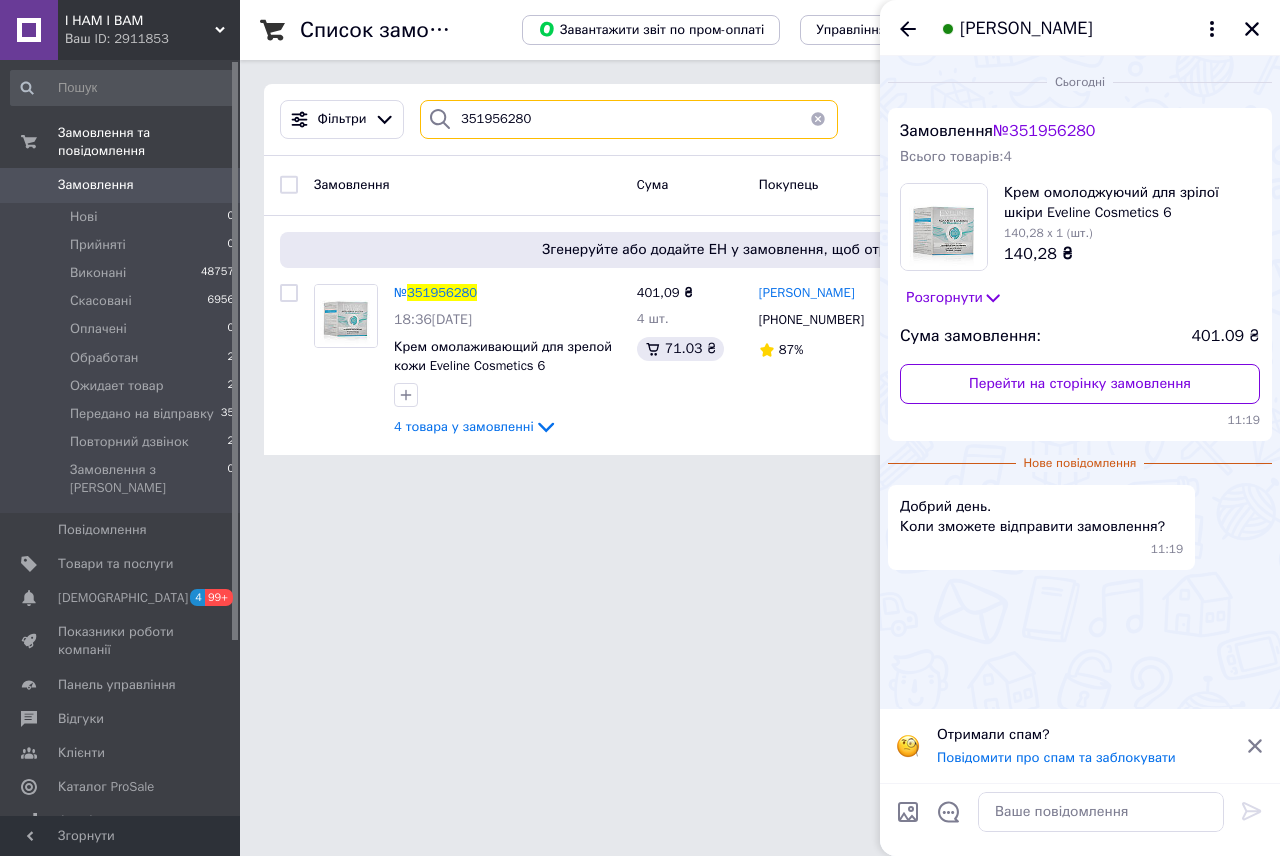 type on "351956280" 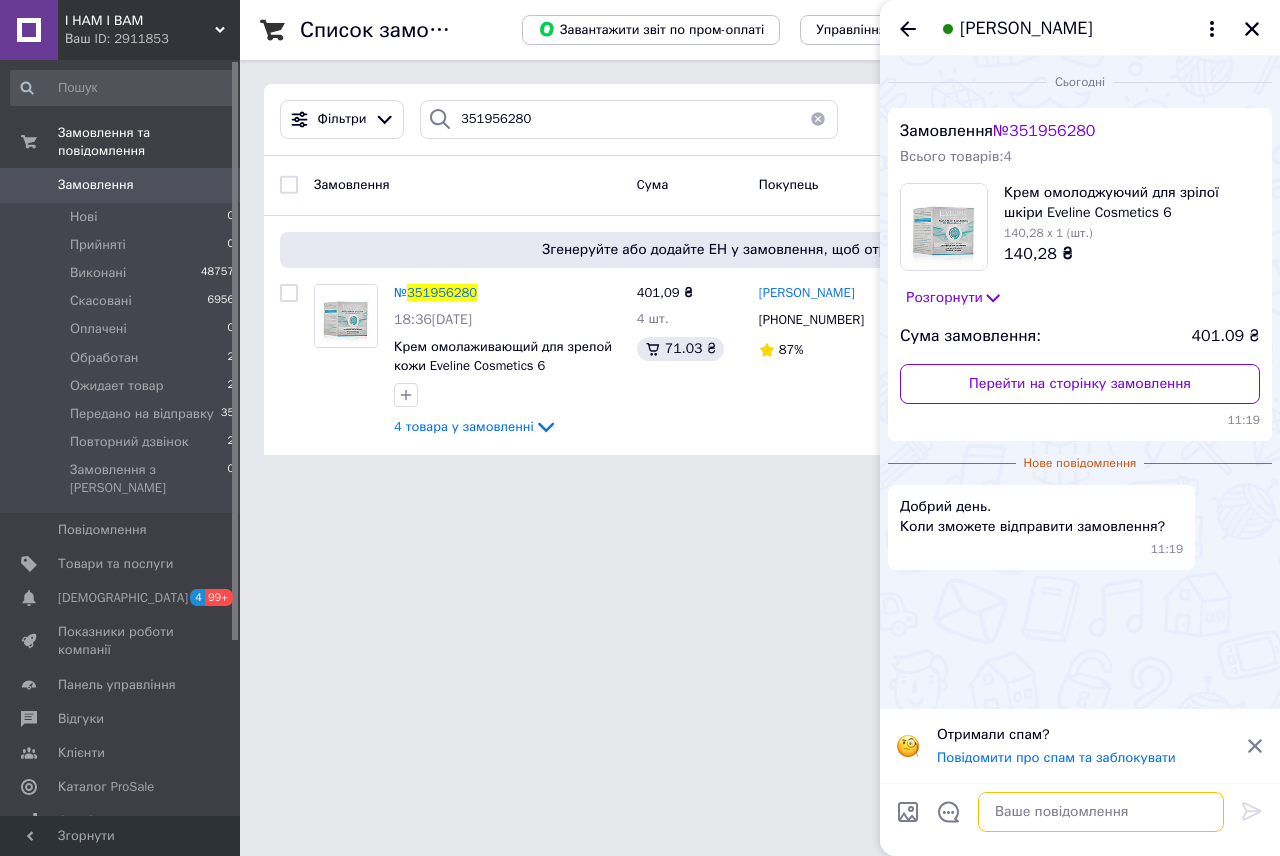 click at bounding box center [1101, 812] 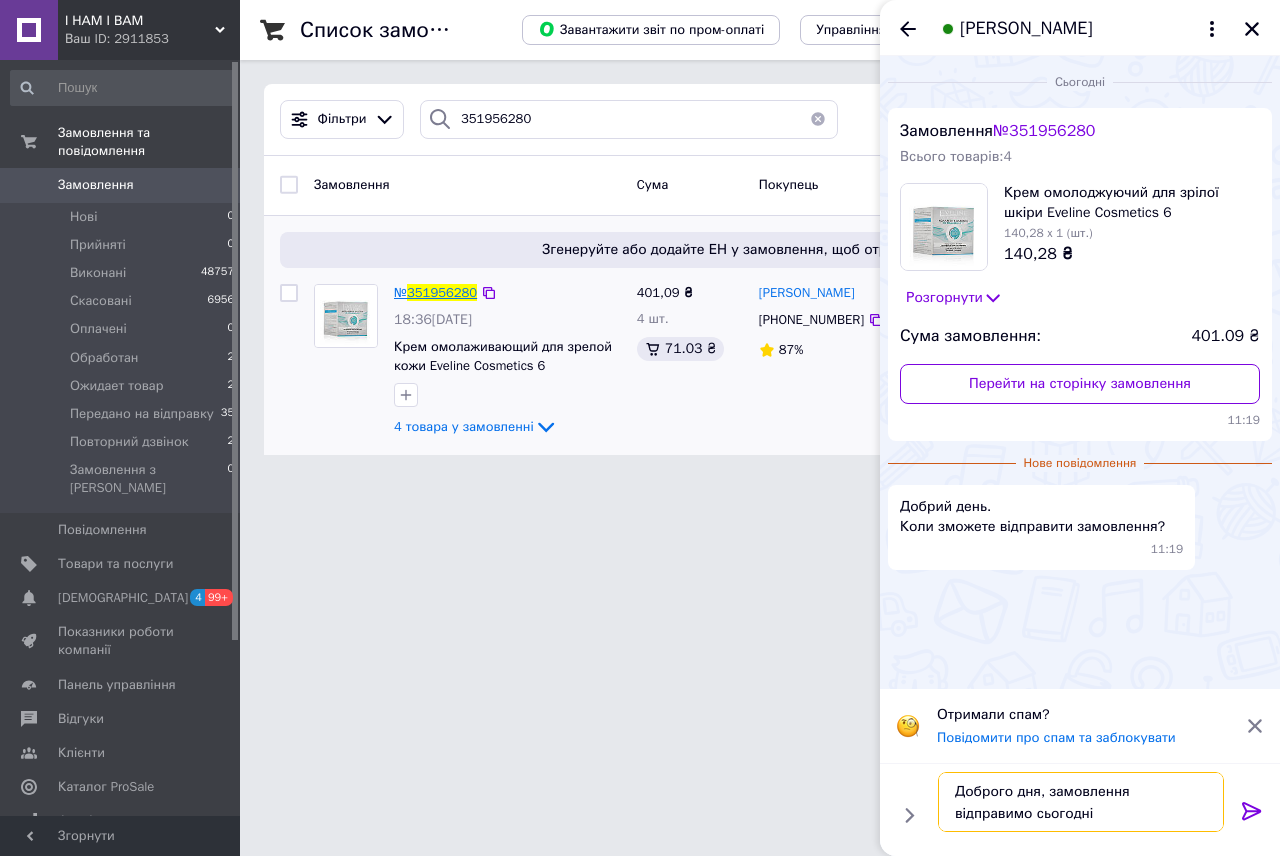type on "Доброго дня, замовлення відправимо сьогодні" 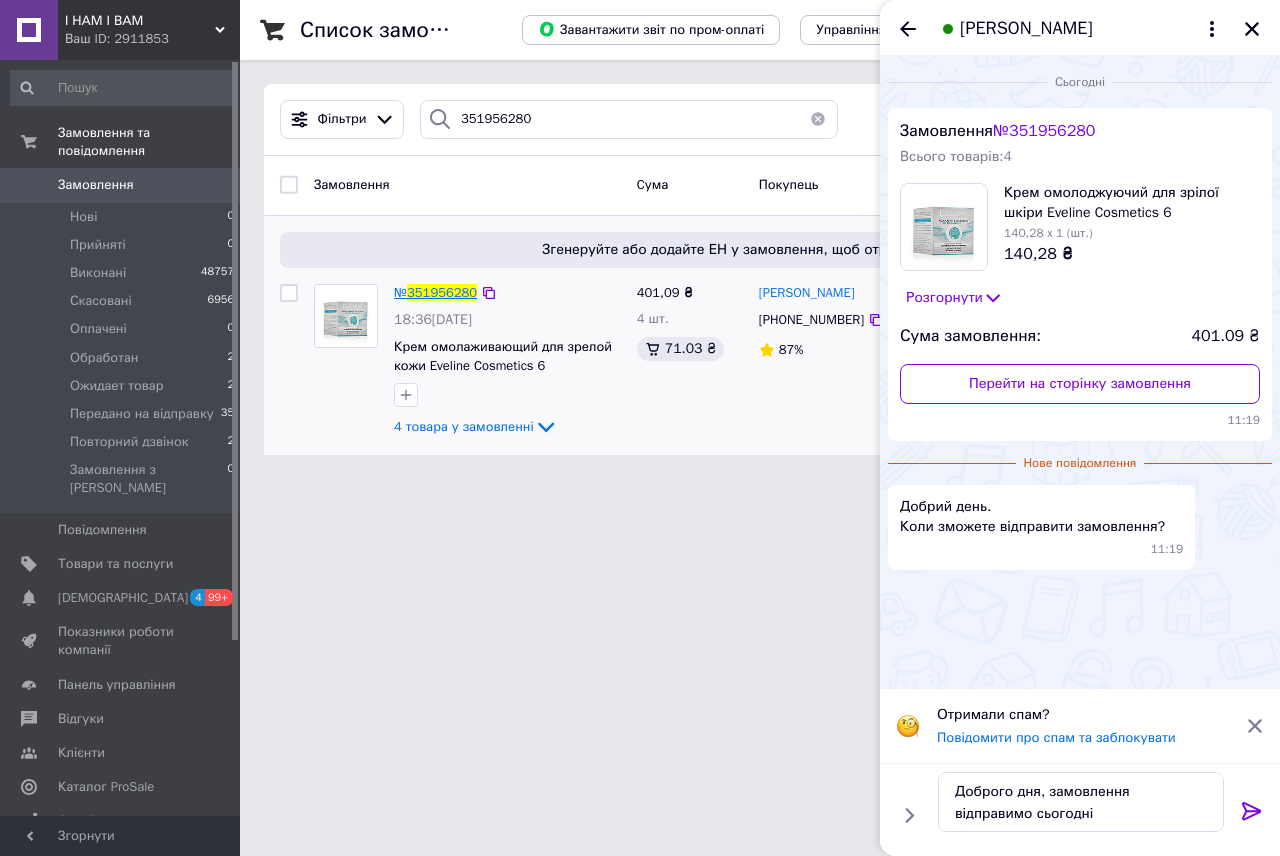 click on "351956280" at bounding box center [442, 292] 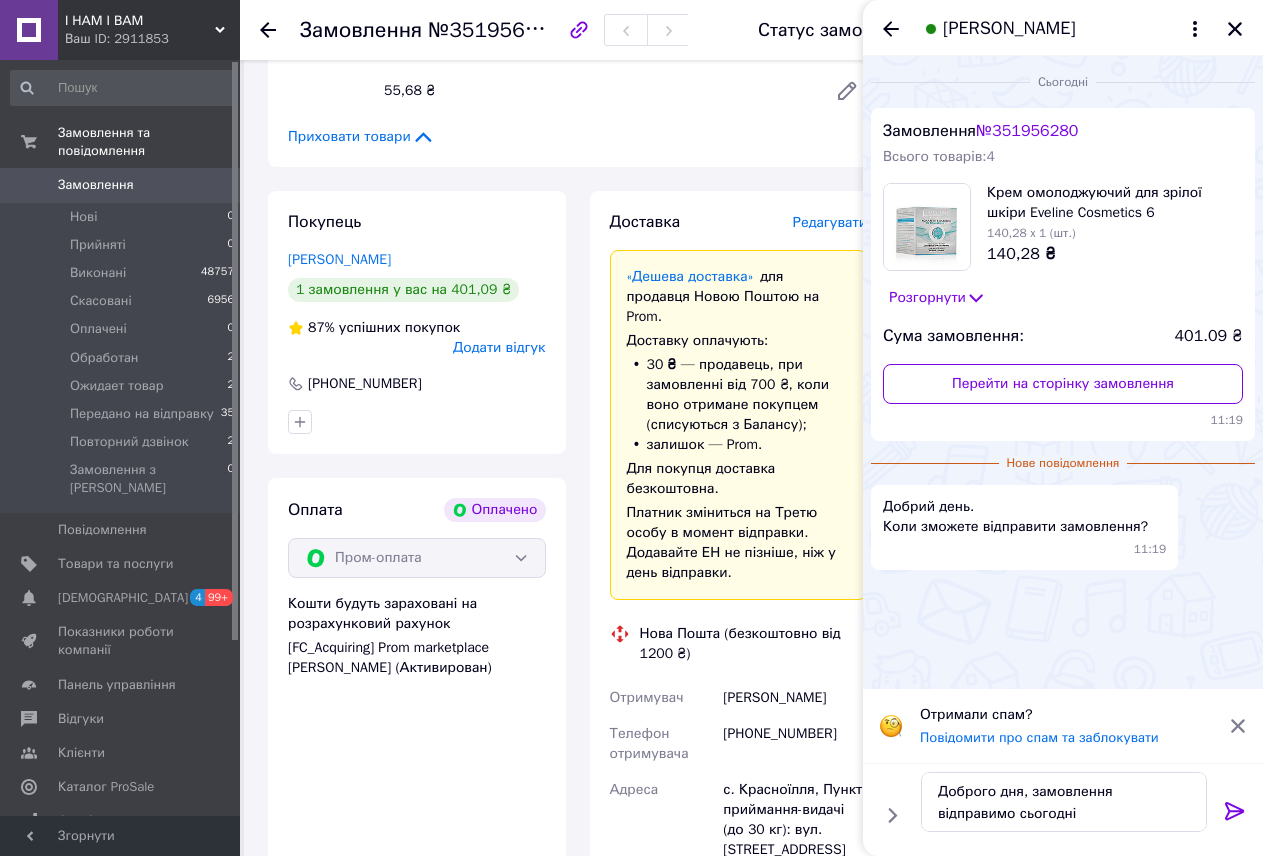 scroll, scrollTop: 2100, scrollLeft: 0, axis: vertical 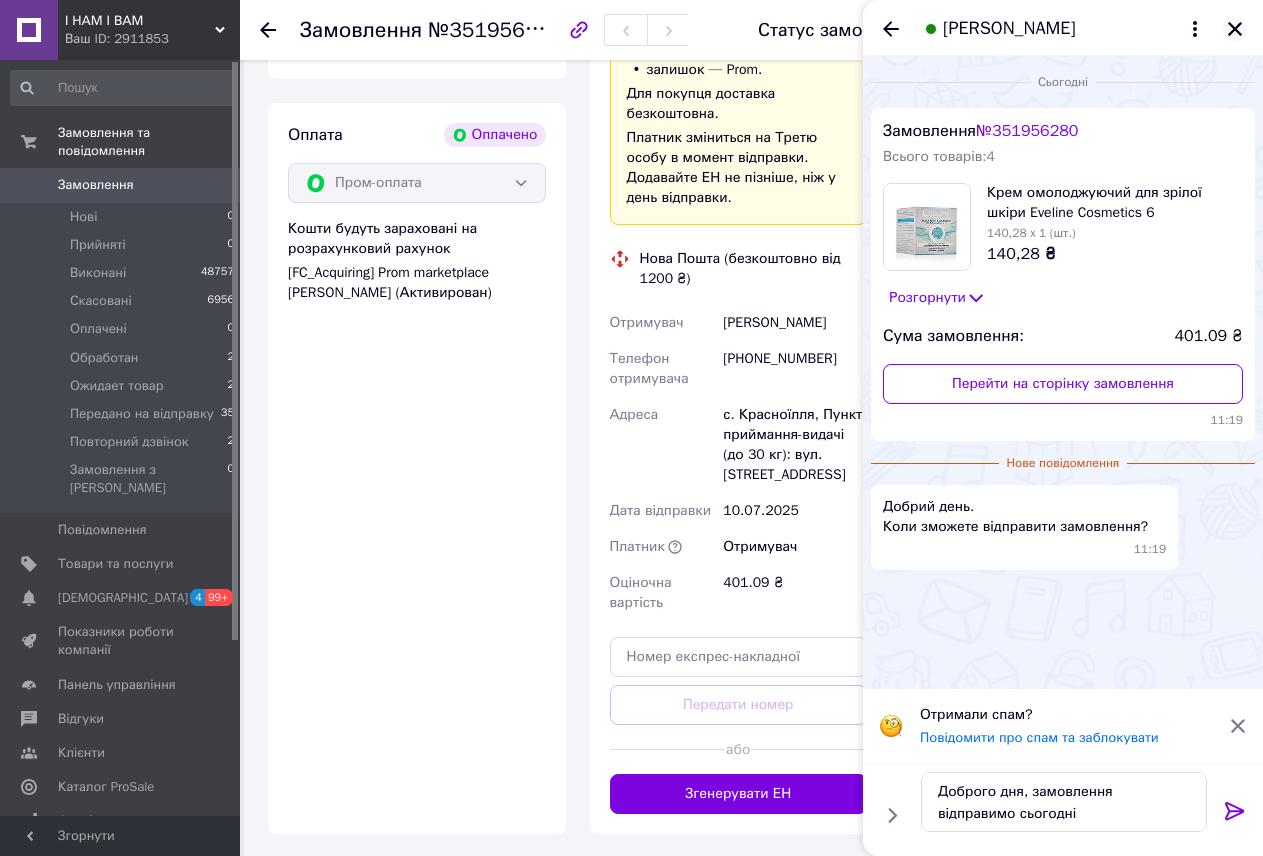 click 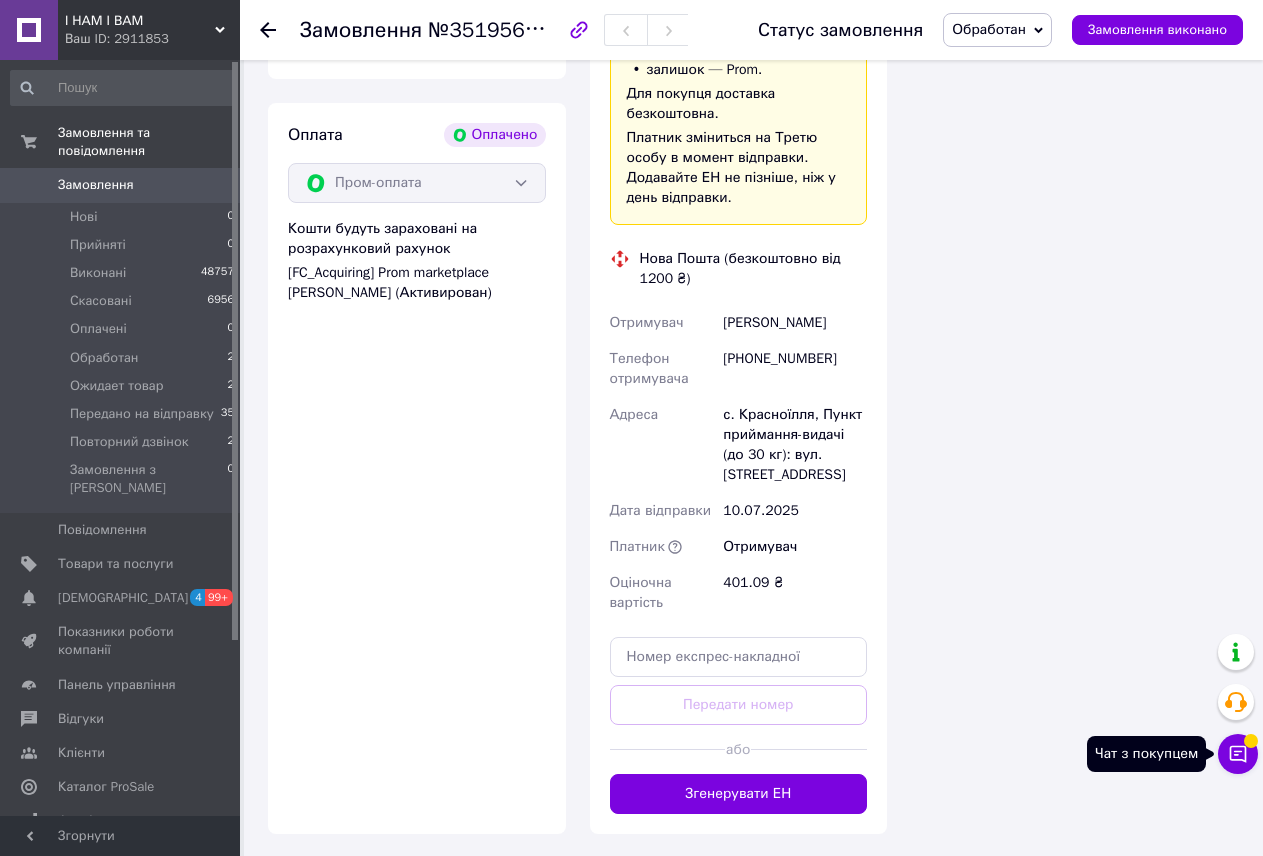 click 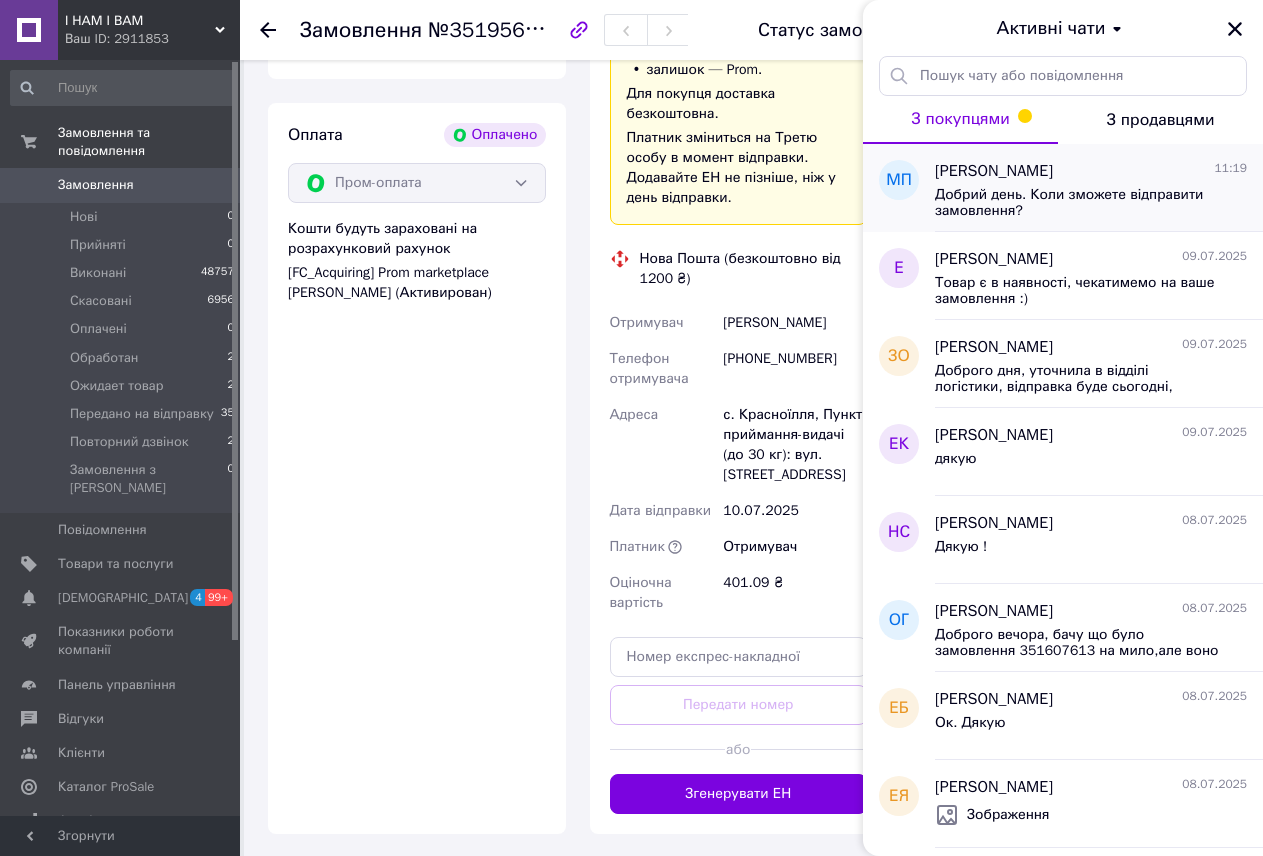 click on "Добрий день.
Коли зможете відправити замовлення?" at bounding box center [1077, 203] 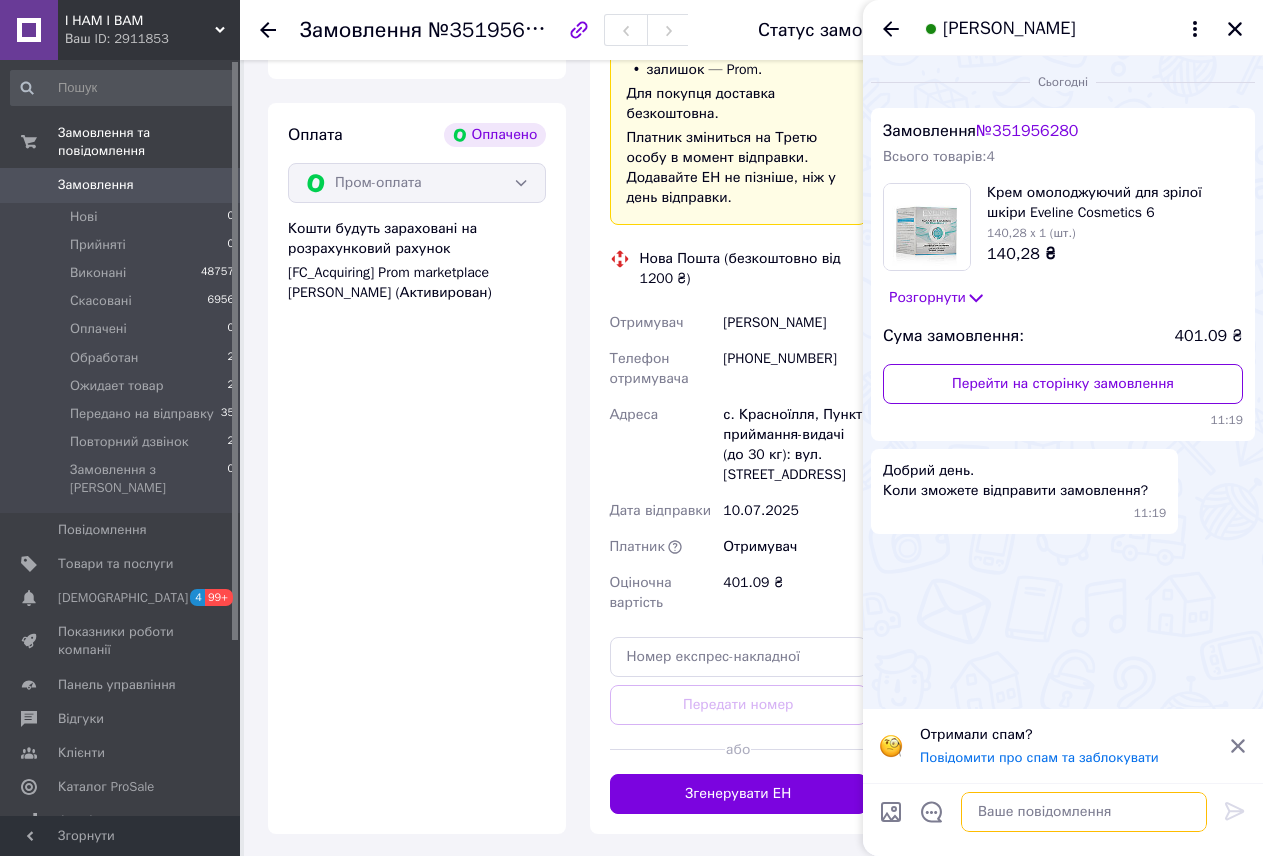 click at bounding box center [1084, 812] 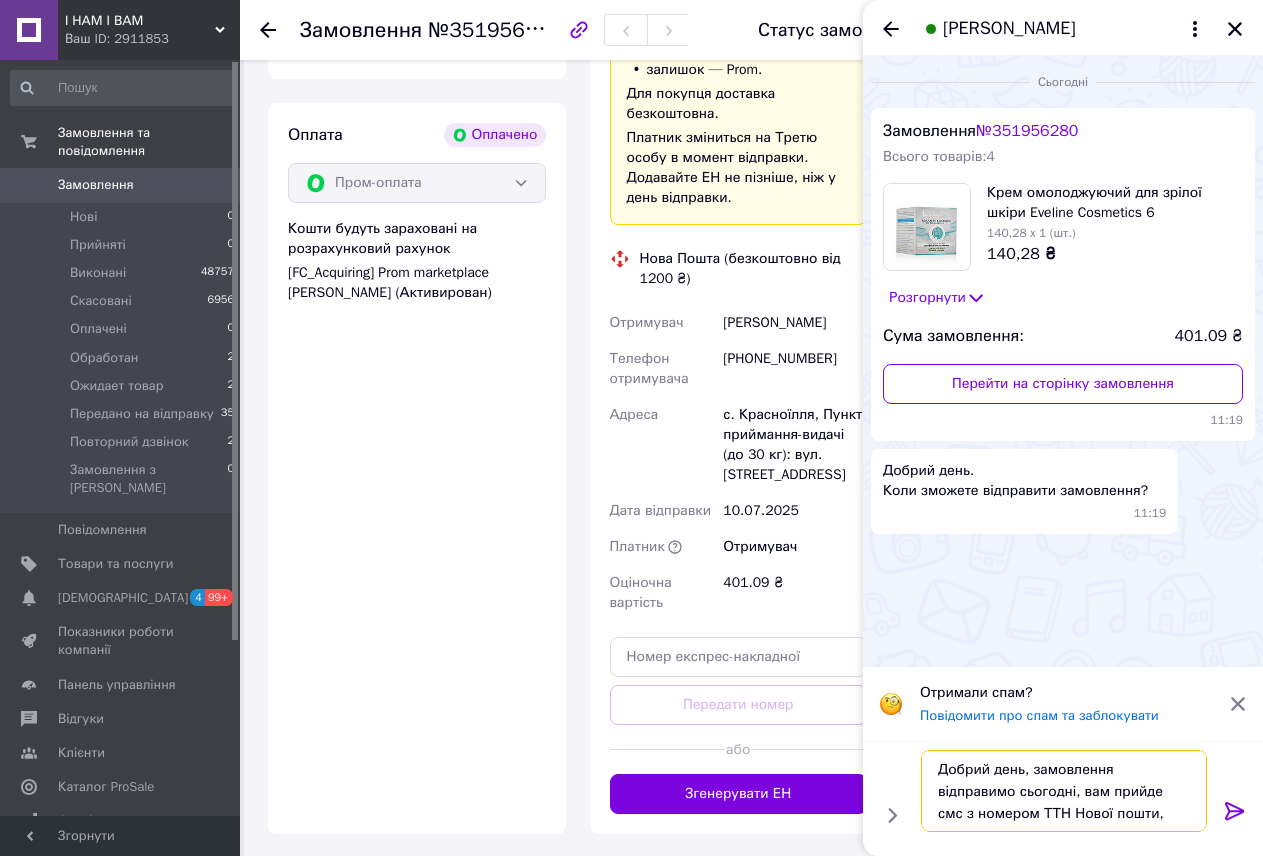 scroll, scrollTop: 2, scrollLeft: 0, axis: vertical 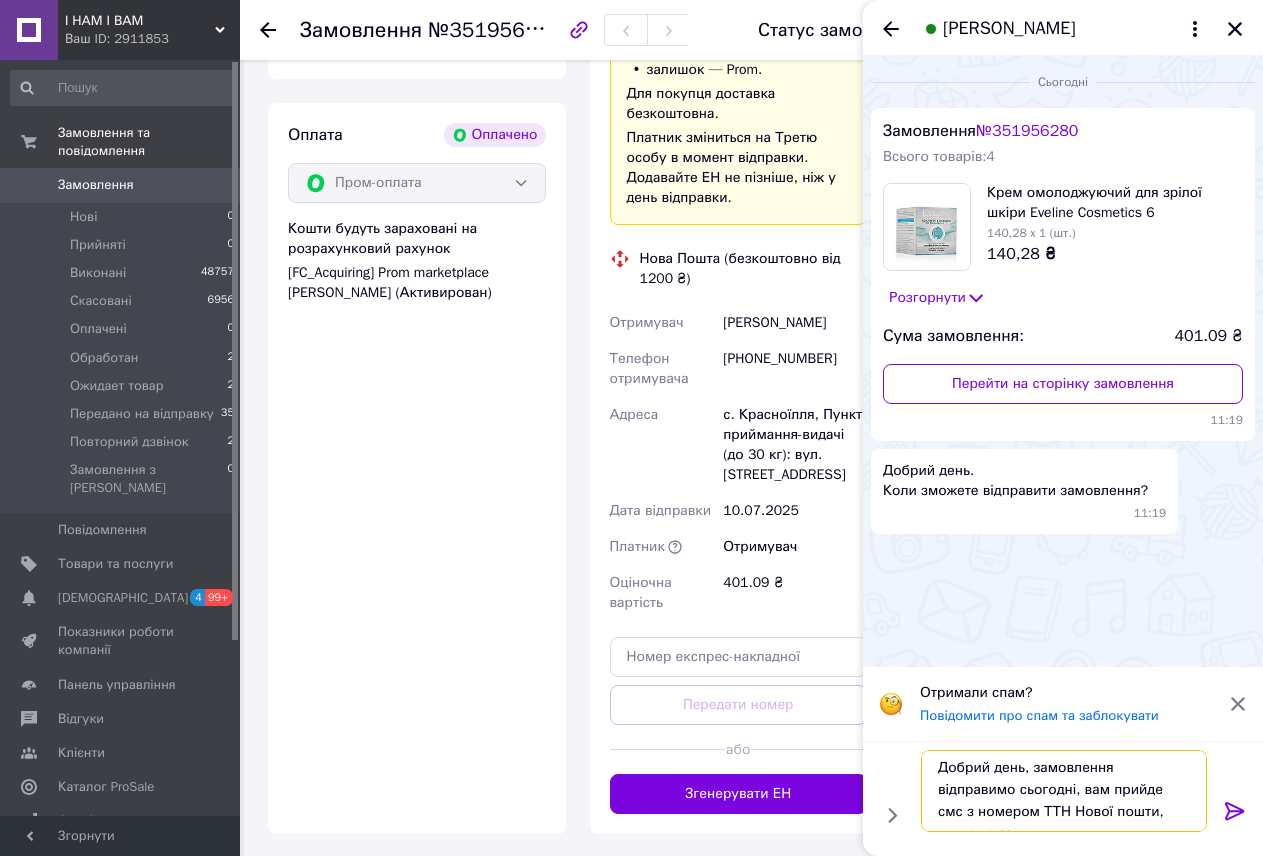 drag, startPoint x: 1128, startPoint y: 821, endPoint x: 1055, endPoint y: 813, distance: 73.43705 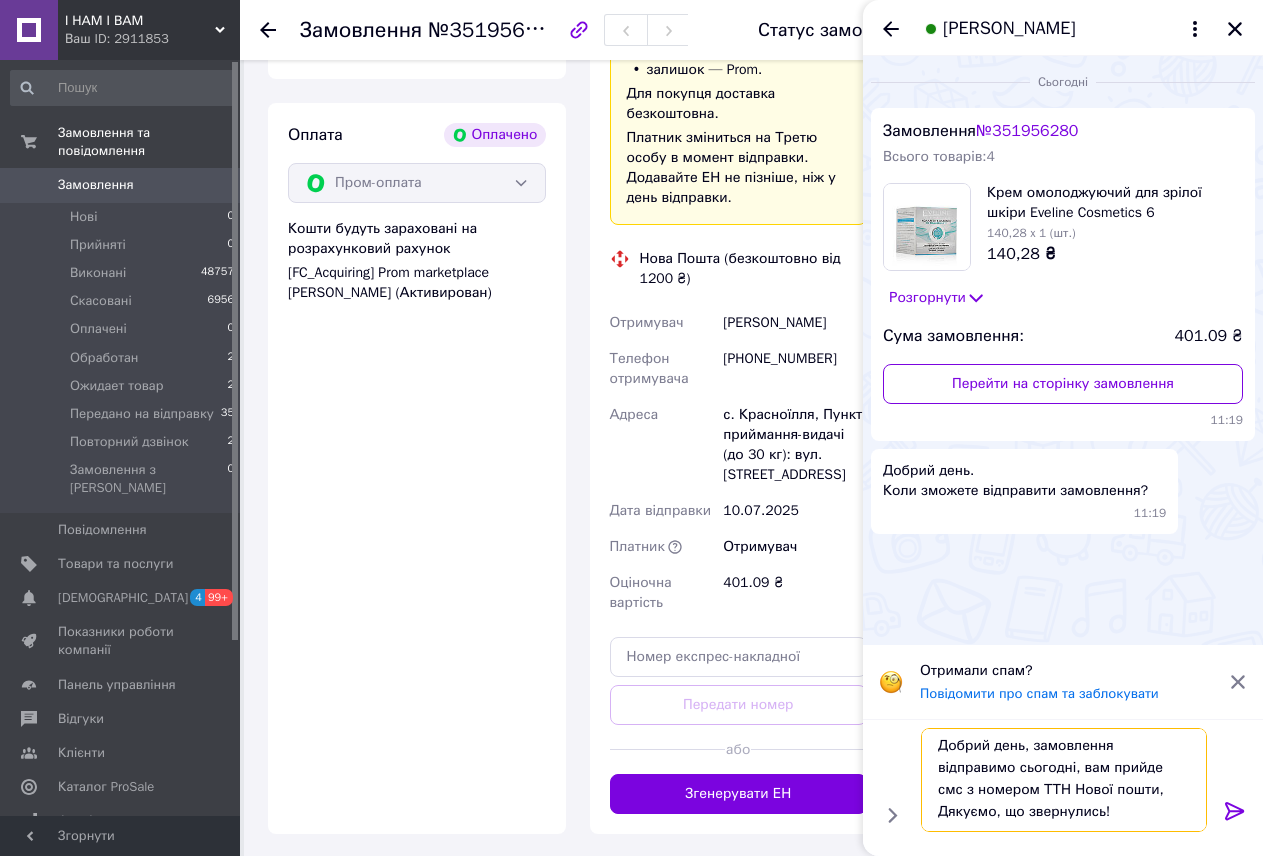 click on "Добрий день, замовлення відправимо сьогодні, вам прийде смс з номером ТТН Нової пошти, Дякуємо, що звернулись!" at bounding box center (1064, 780) 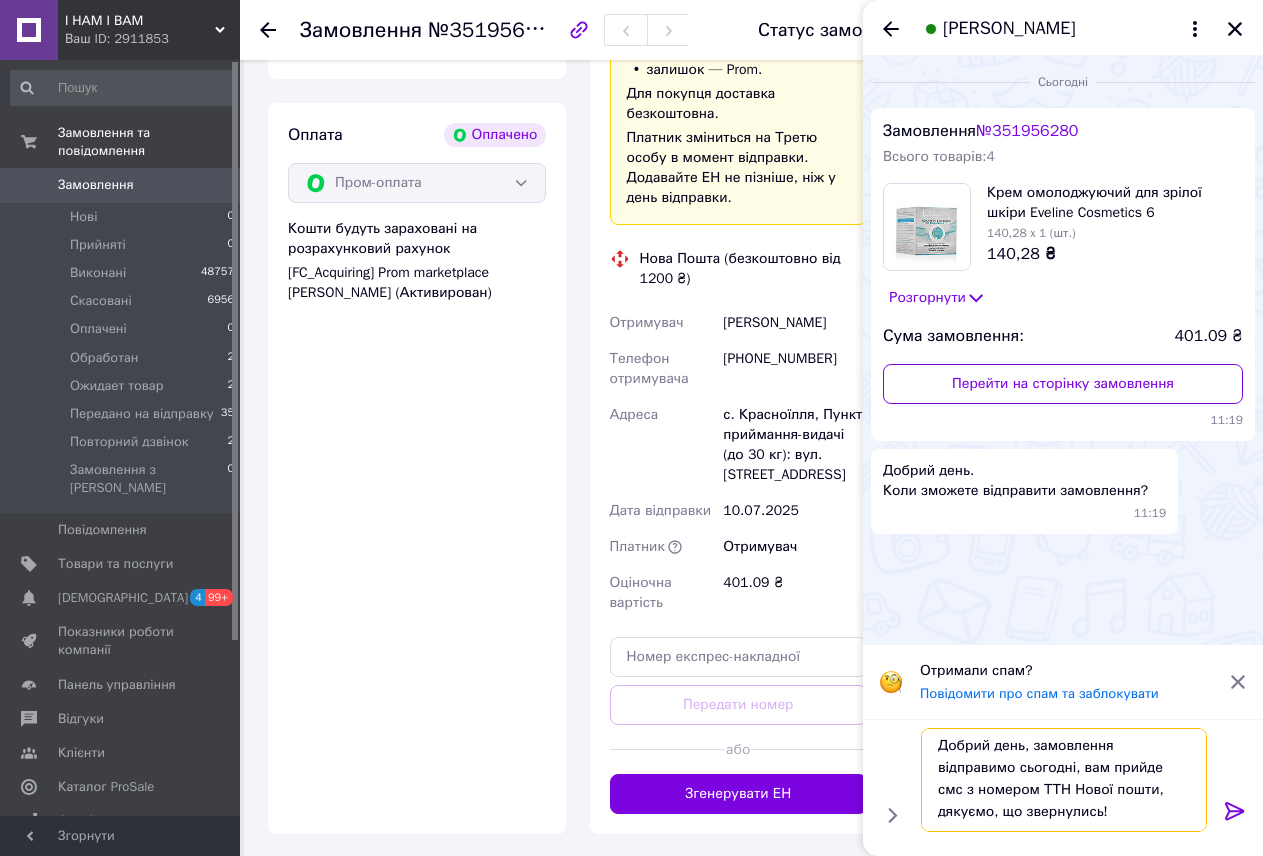 type on "Добрий день, замовлення відправимо сьогодні, вам прийде смс з номером ТТН Нової пошти, дякуємо, що звернулись!" 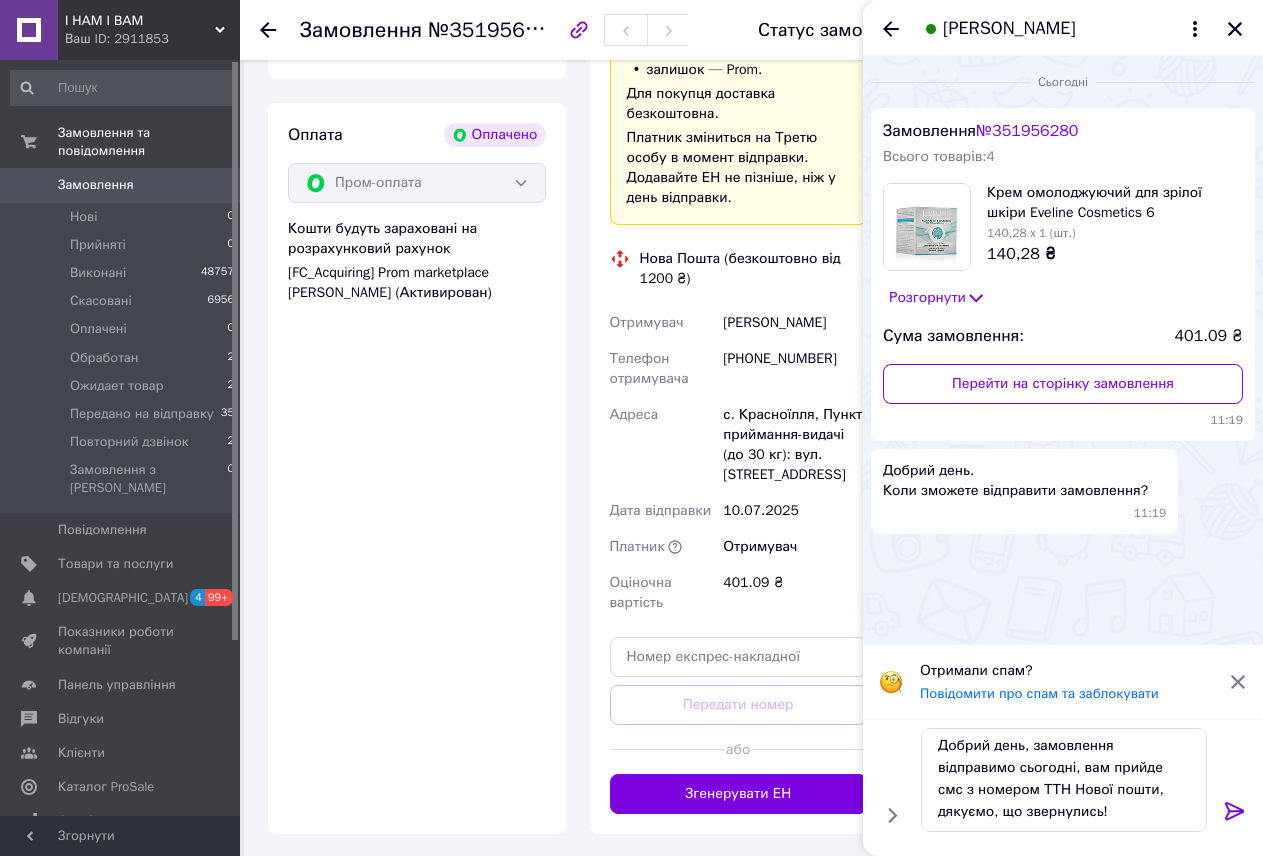 click 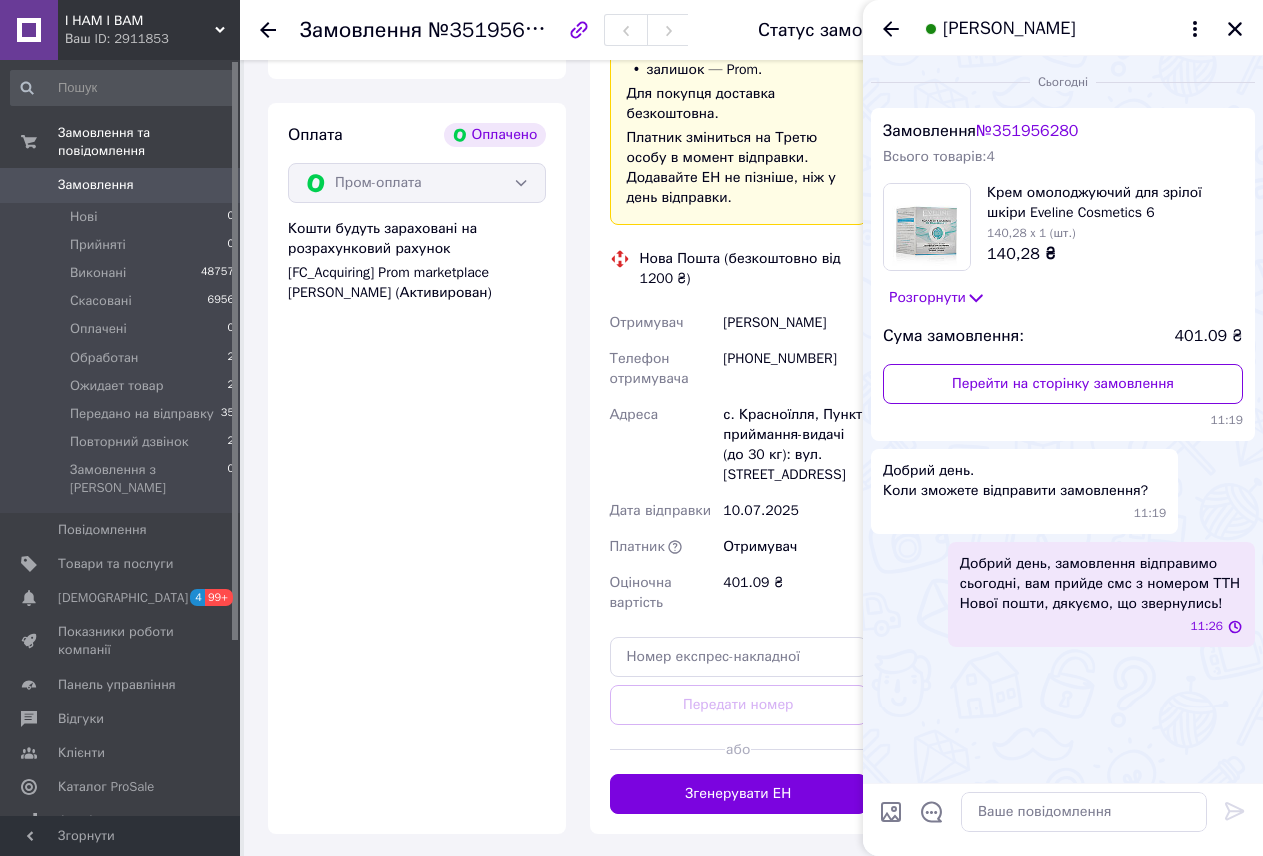scroll, scrollTop: 0, scrollLeft: 0, axis: both 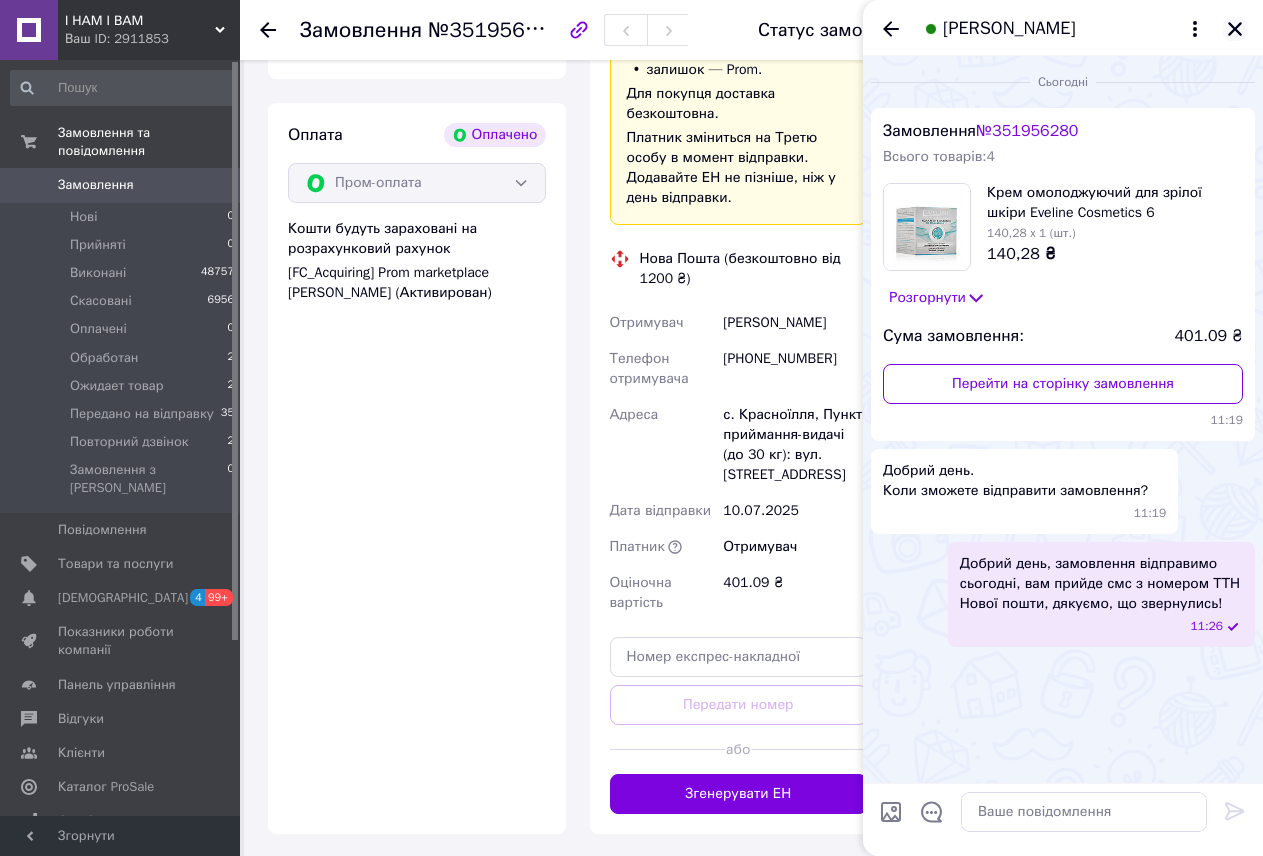 click 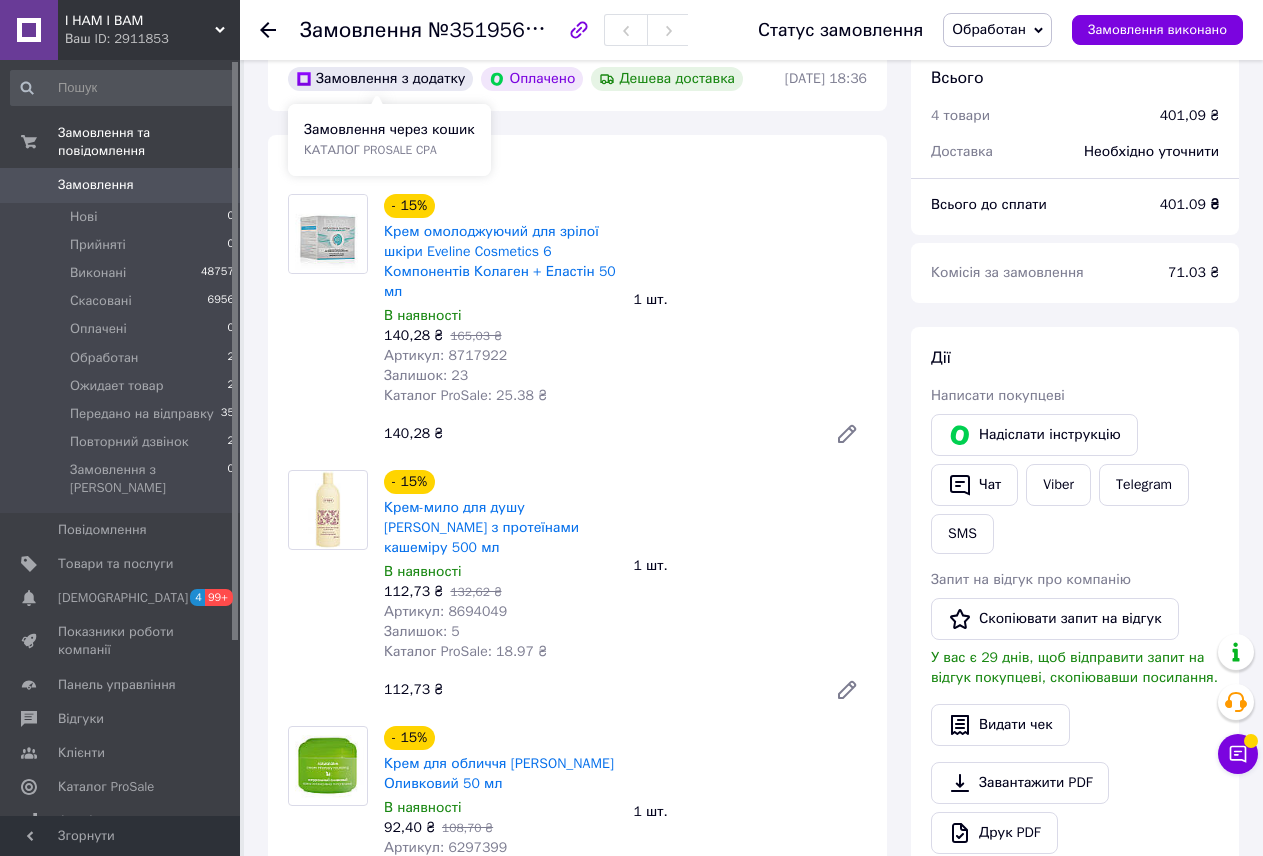 scroll, scrollTop: 600, scrollLeft: 0, axis: vertical 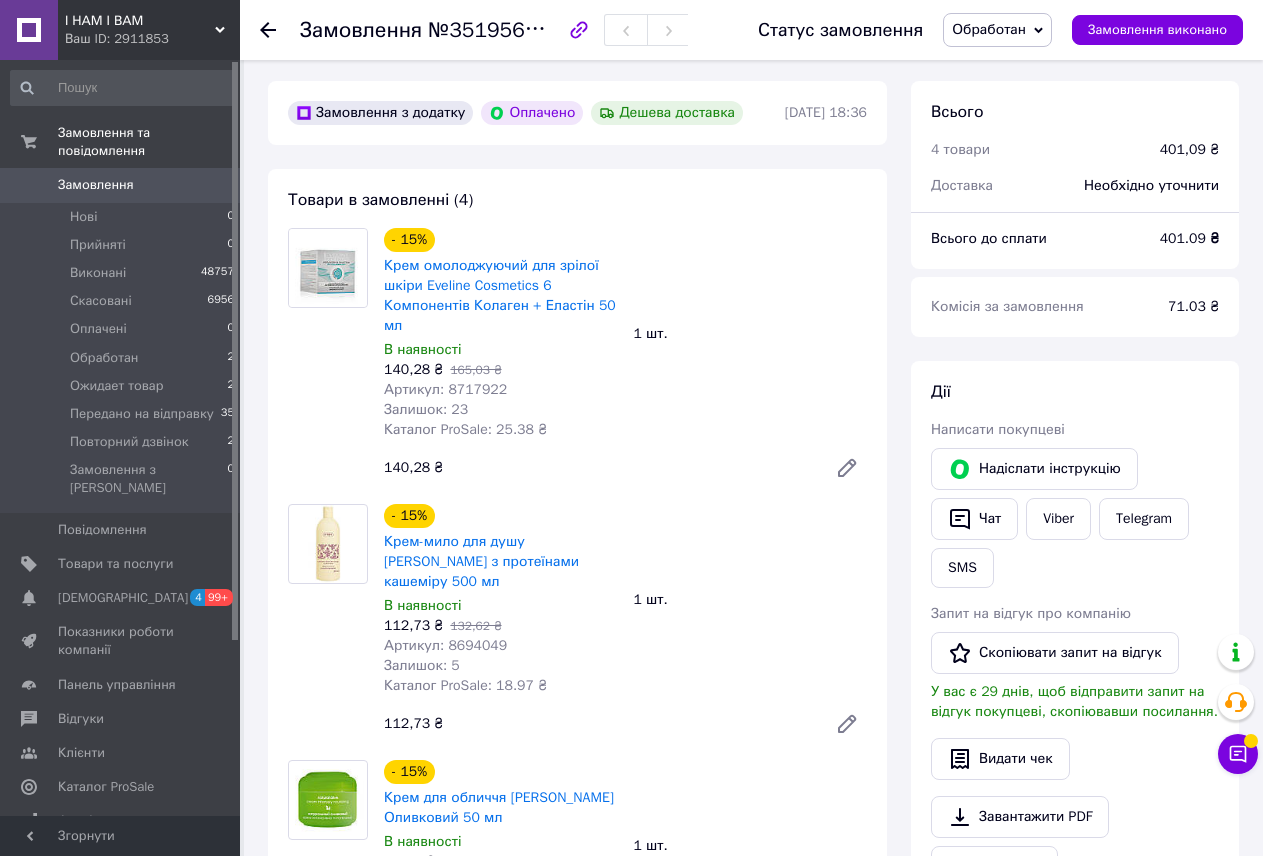 click on "Замовлення №351956280 Статус замовлення Обработан Прийнято Виконано Скасовано Оплачено Ожидает товар Передано на відправку Повторний дзвінок Замовлення виконано" at bounding box center [751, 30] 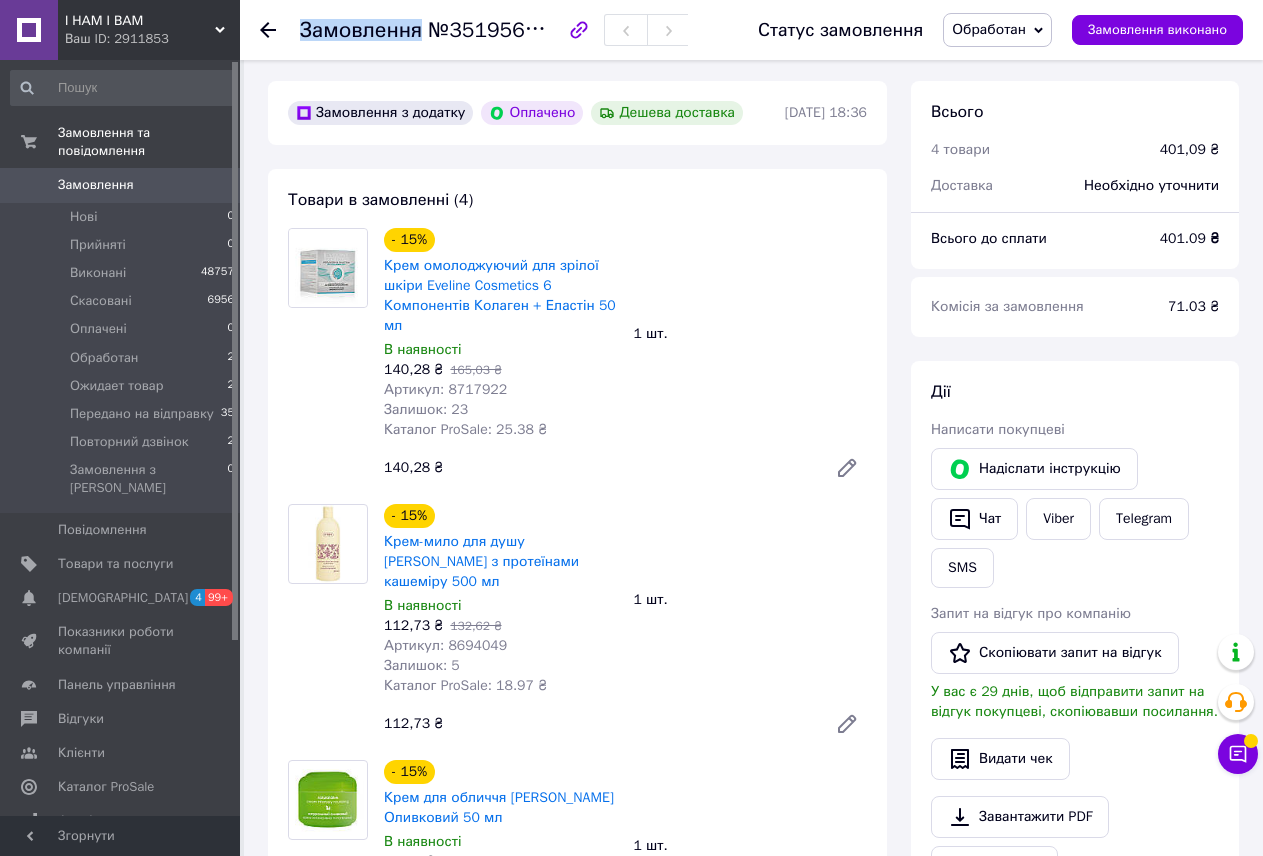 click on "Замовлення №351956280 Статус замовлення Обработан Прийнято Виконано Скасовано Оплачено Ожидает товар Передано на відправку Повторний дзвінок Замовлення виконано" at bounding box center [751, 30] 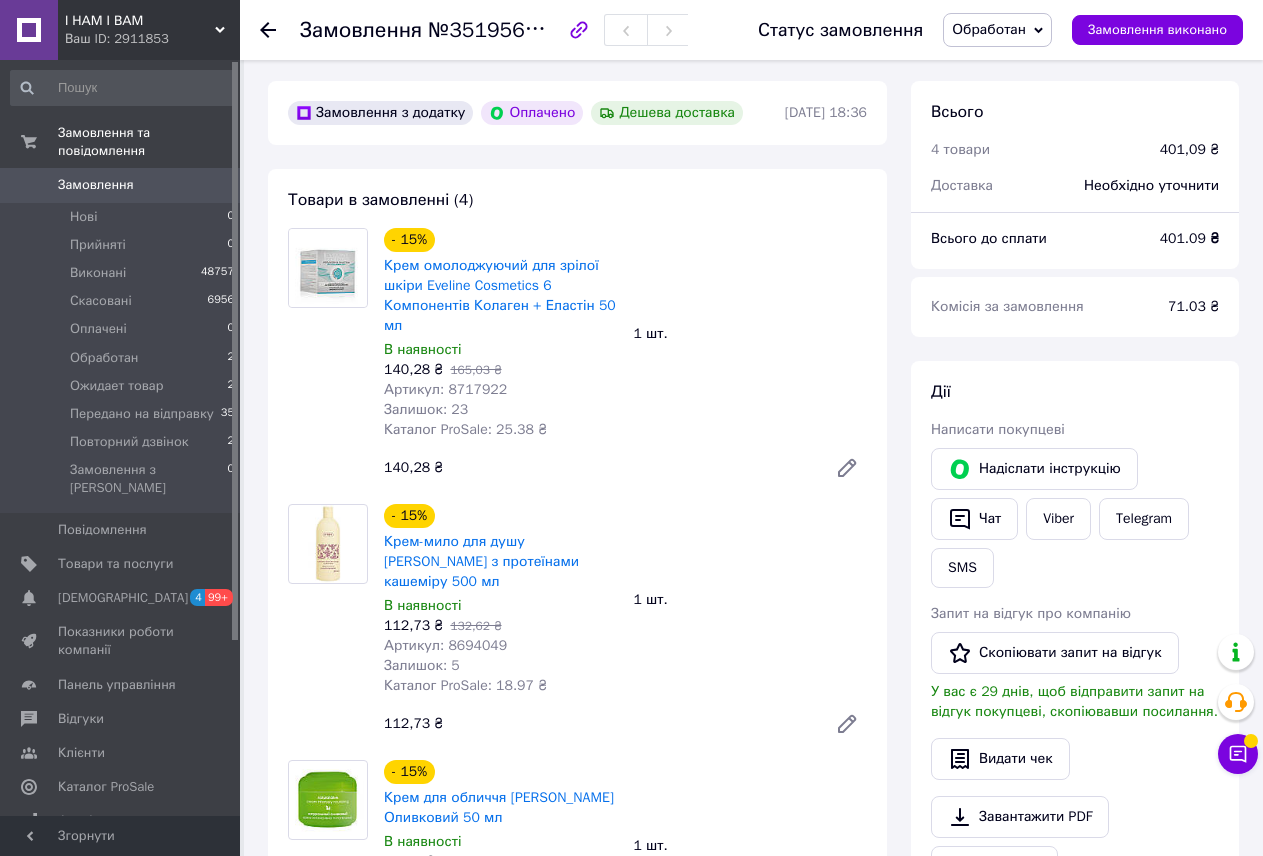 click 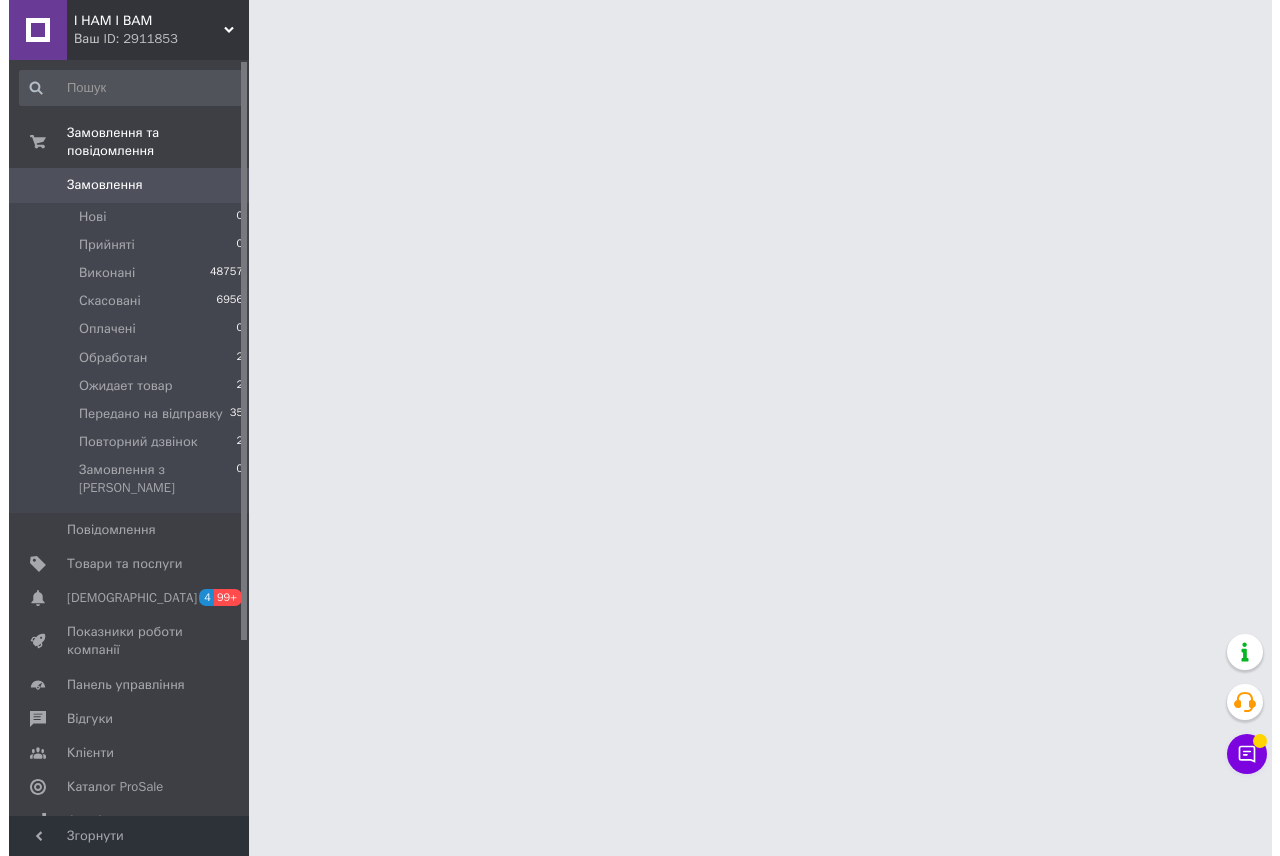 scroll, scrollTop: 0, scrollLeft: 0, axis: both 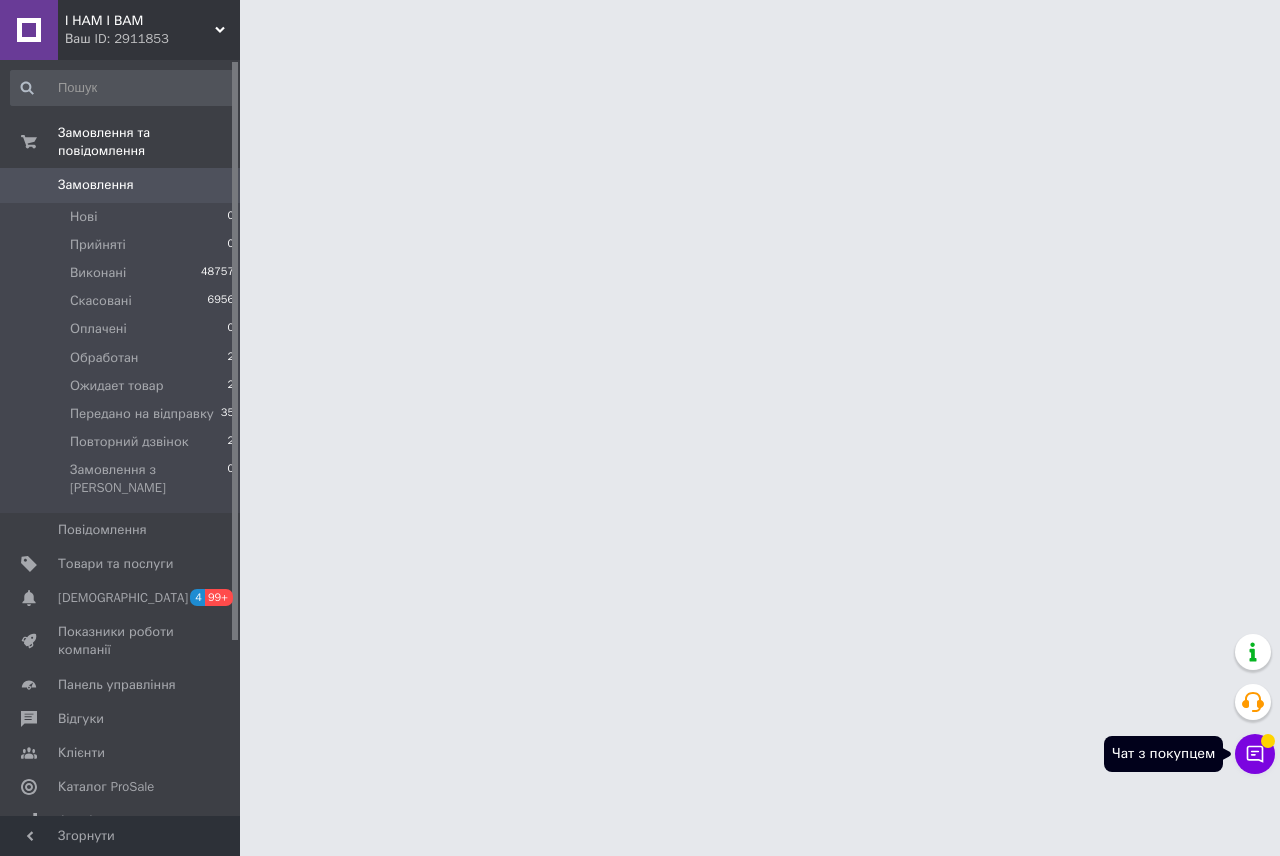 click 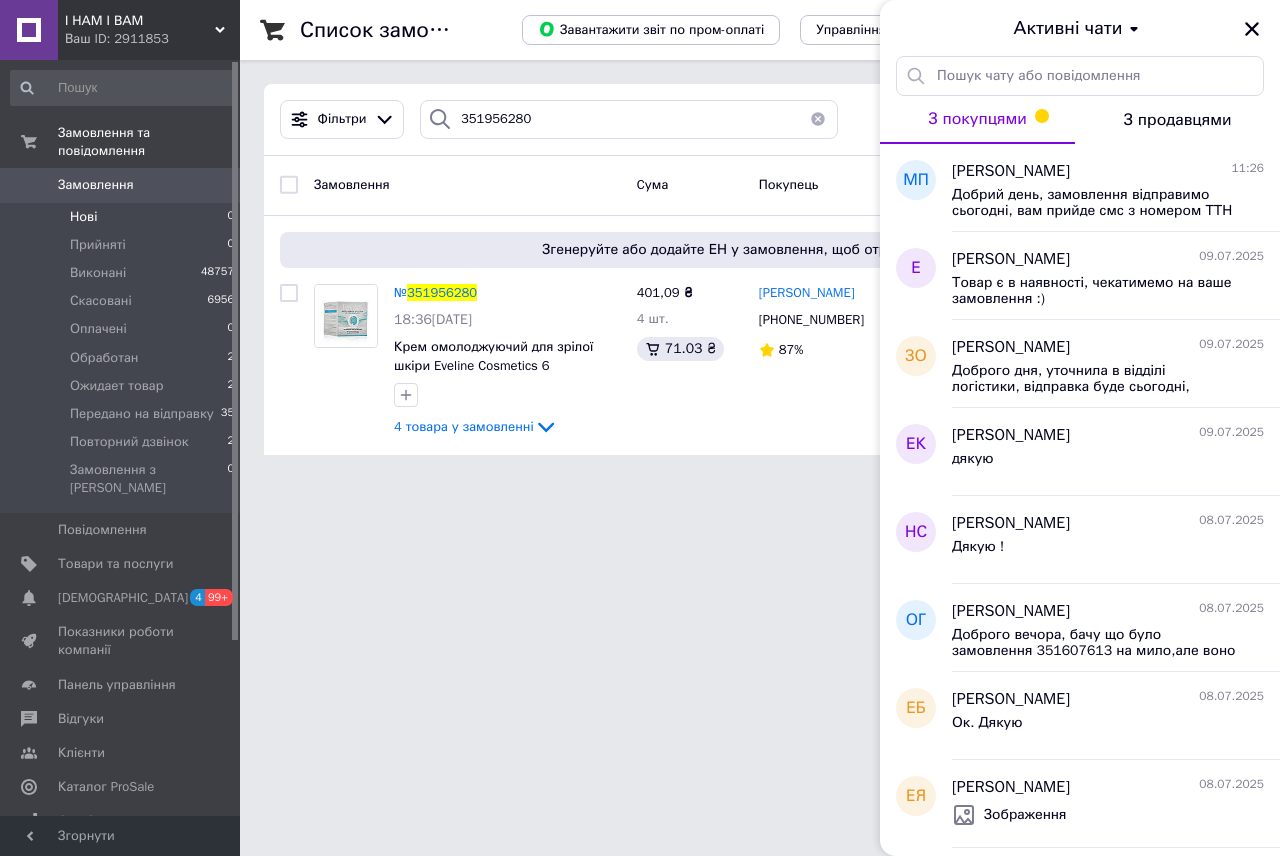 click on "Нові" at bounding box center [83, 217] 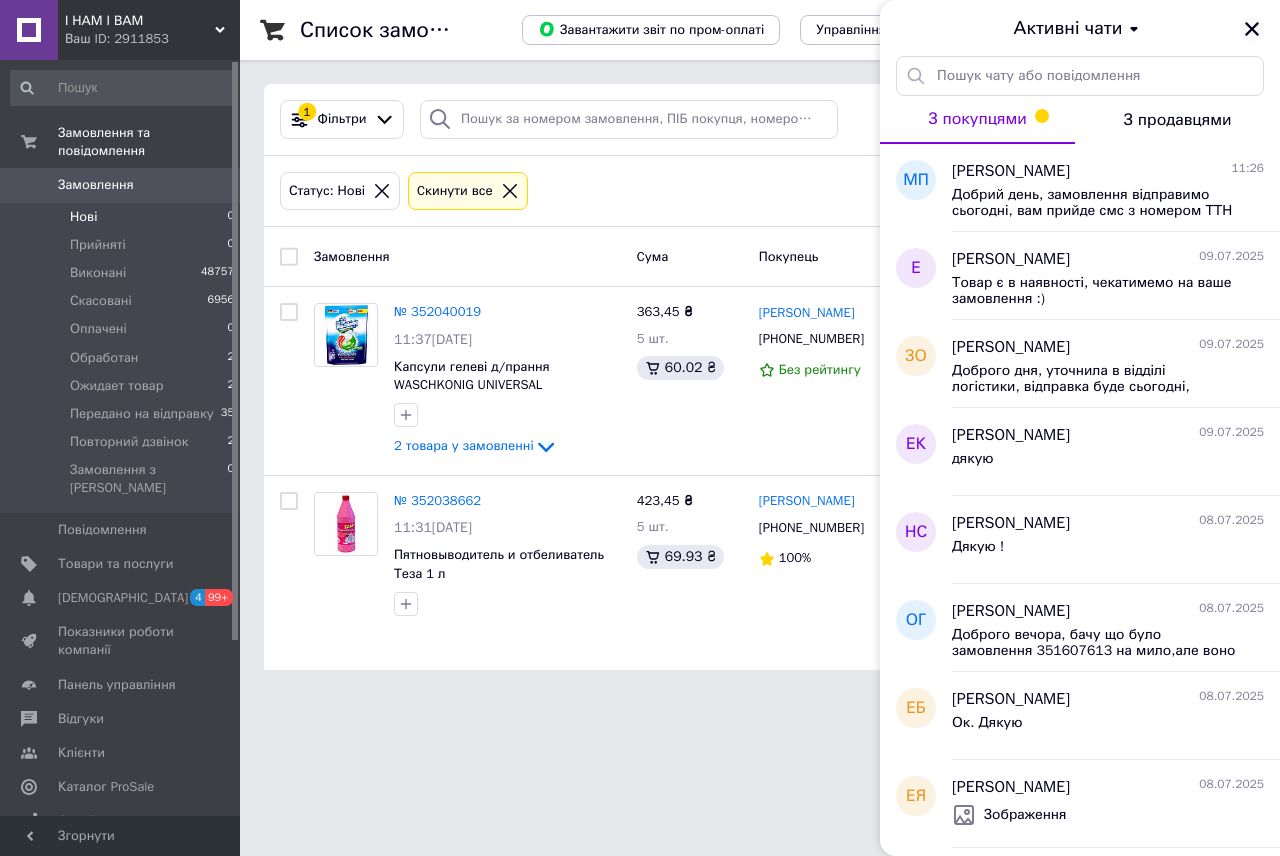 click 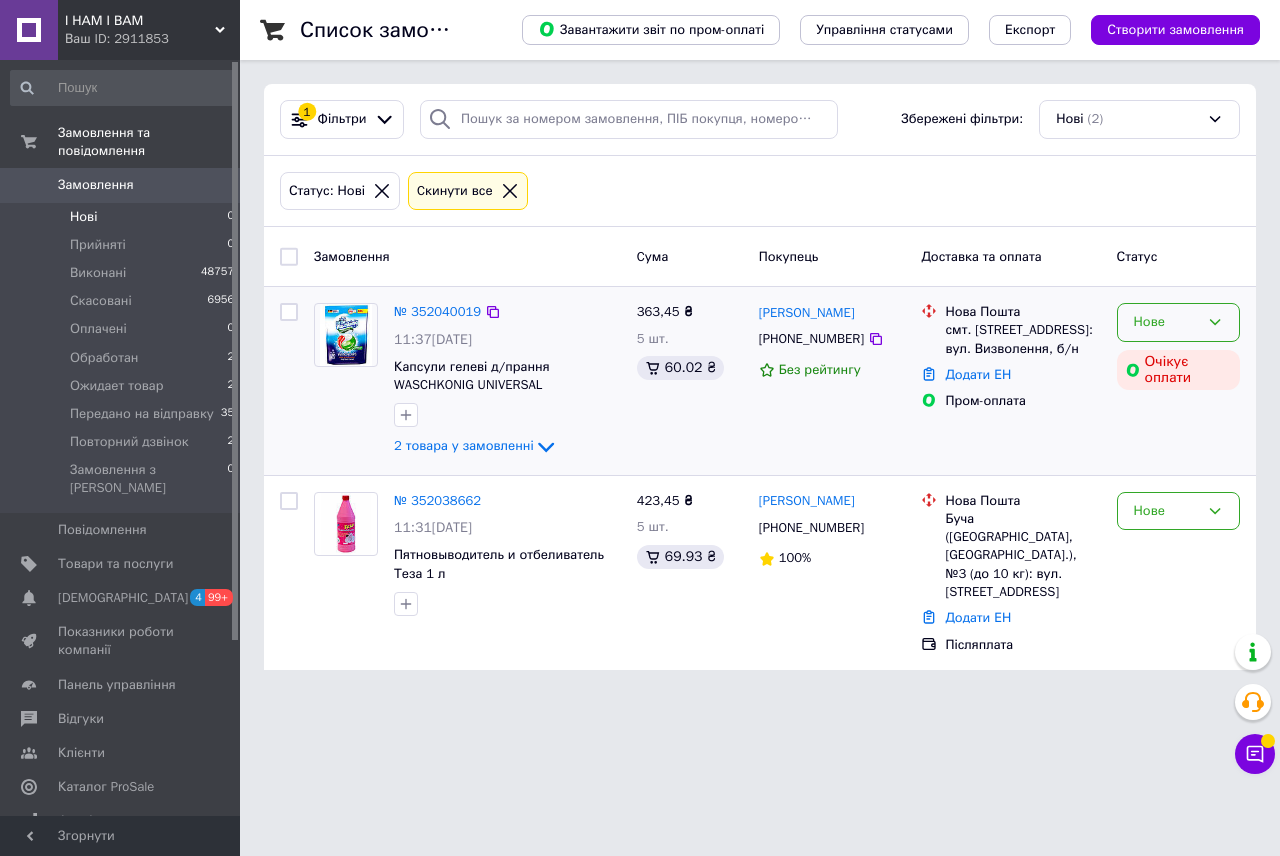 click on "Нове" at bounding box center (1166, 322) 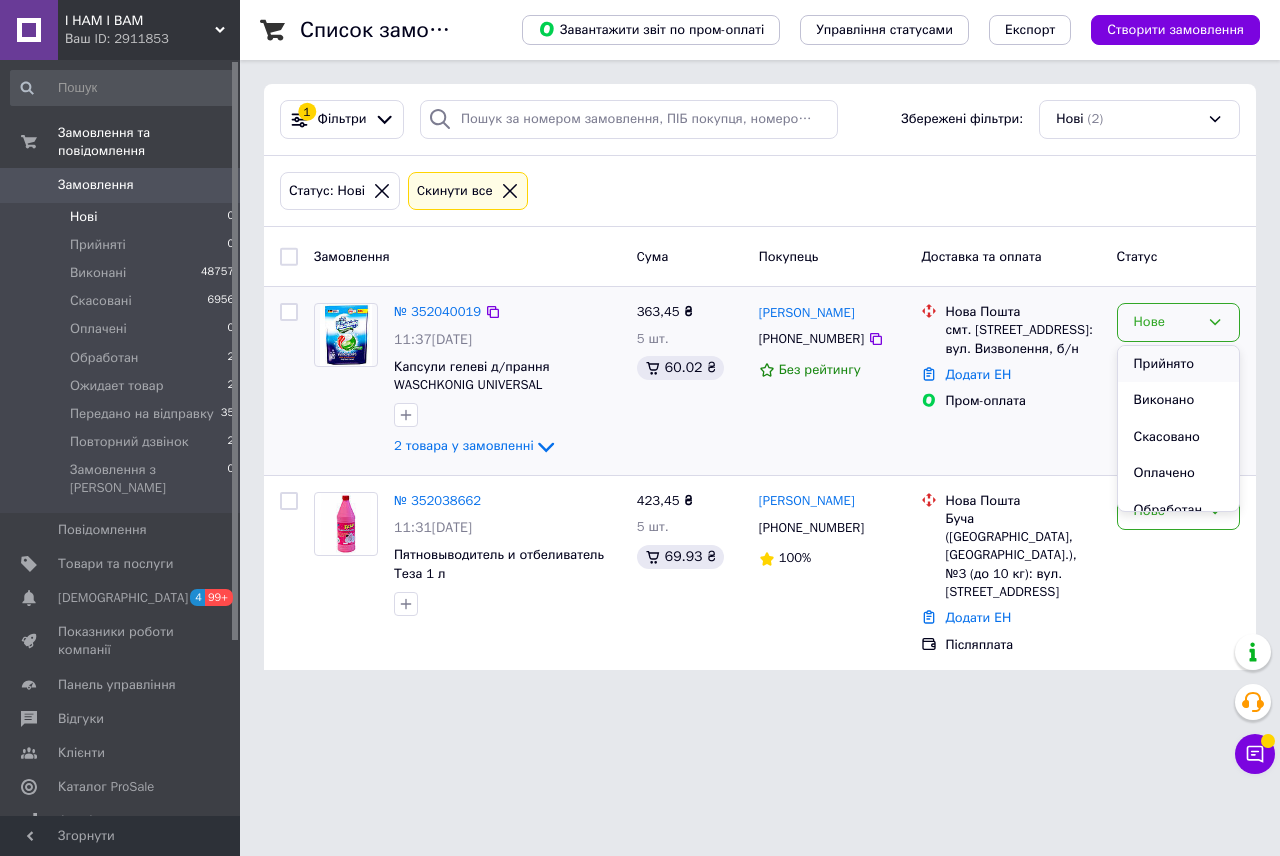 click on "Прийнято" at bounding box center (1178, 364) 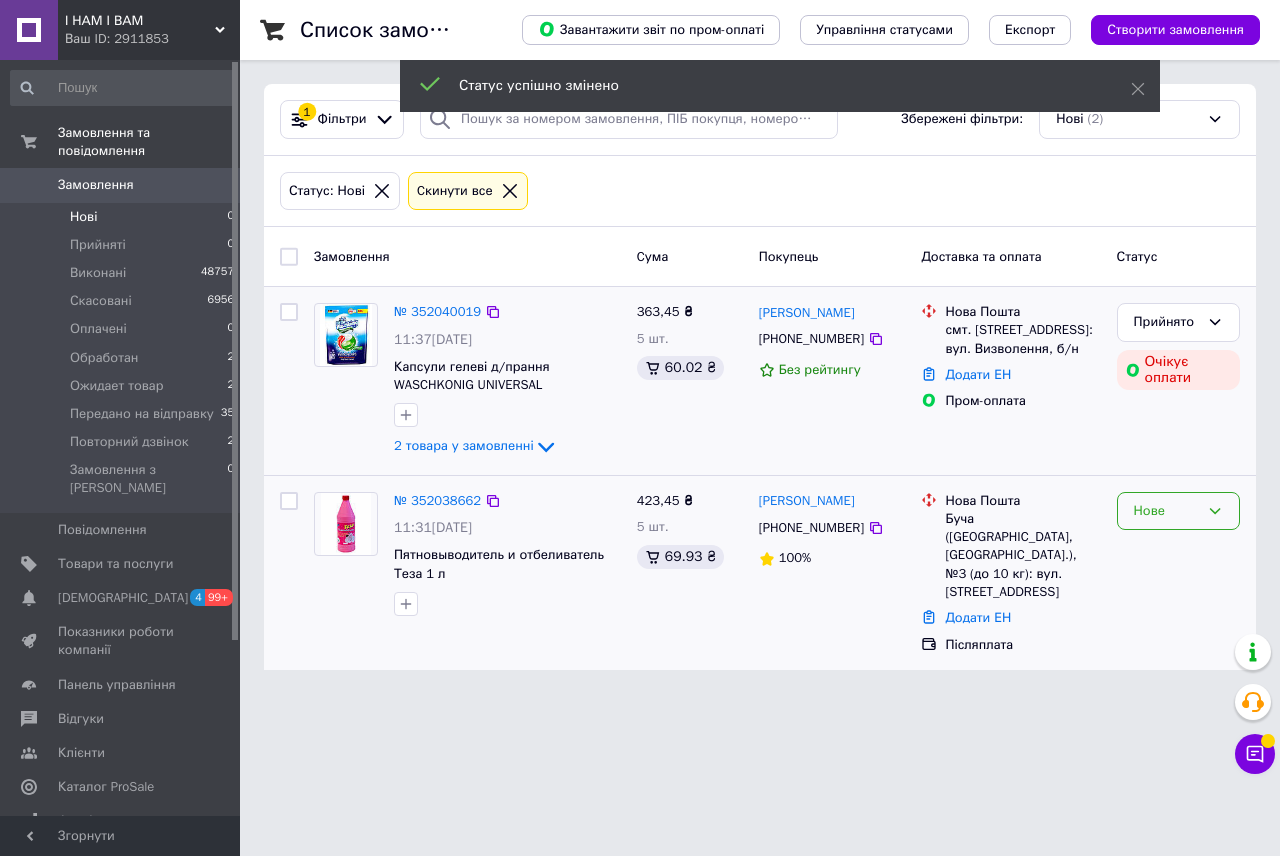 click 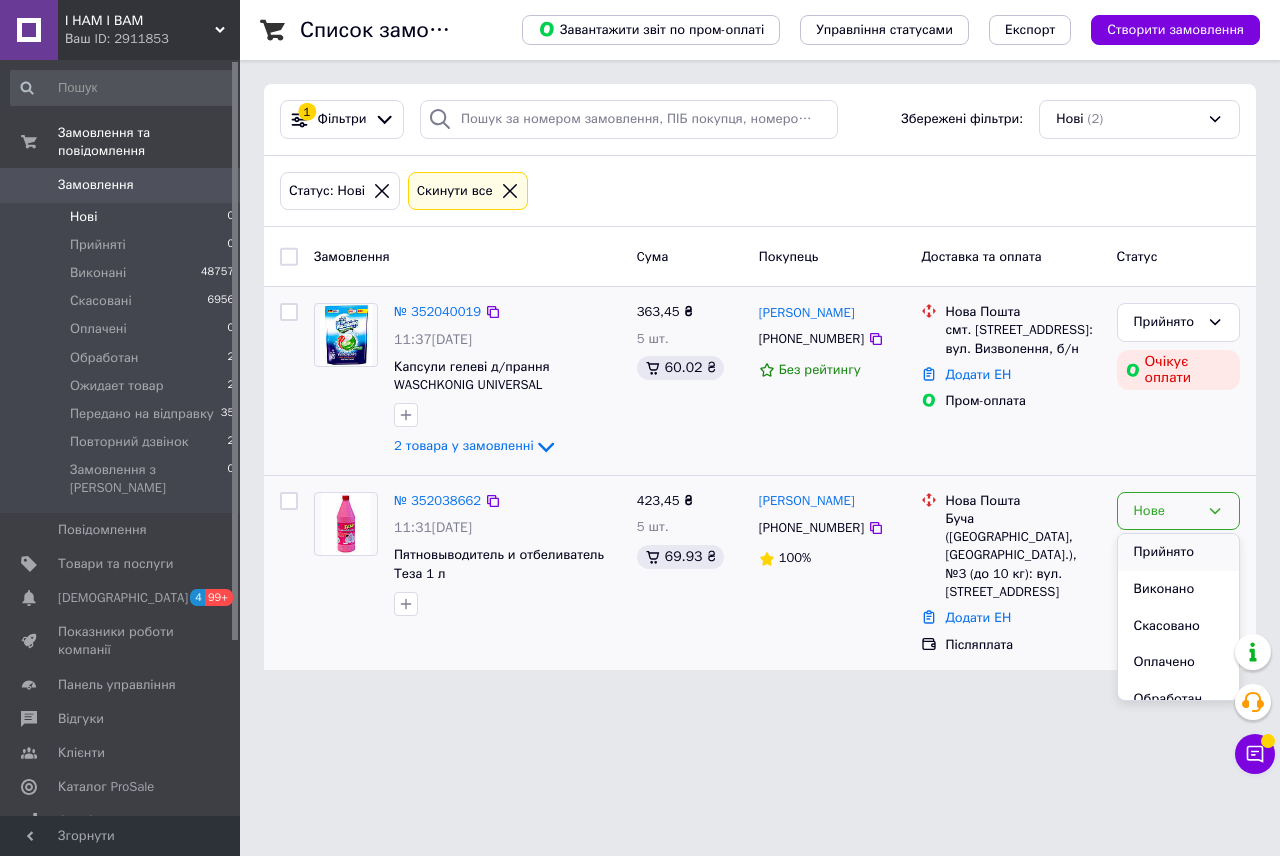 click on "Прийнято" at bounding box center [1178, 552] 